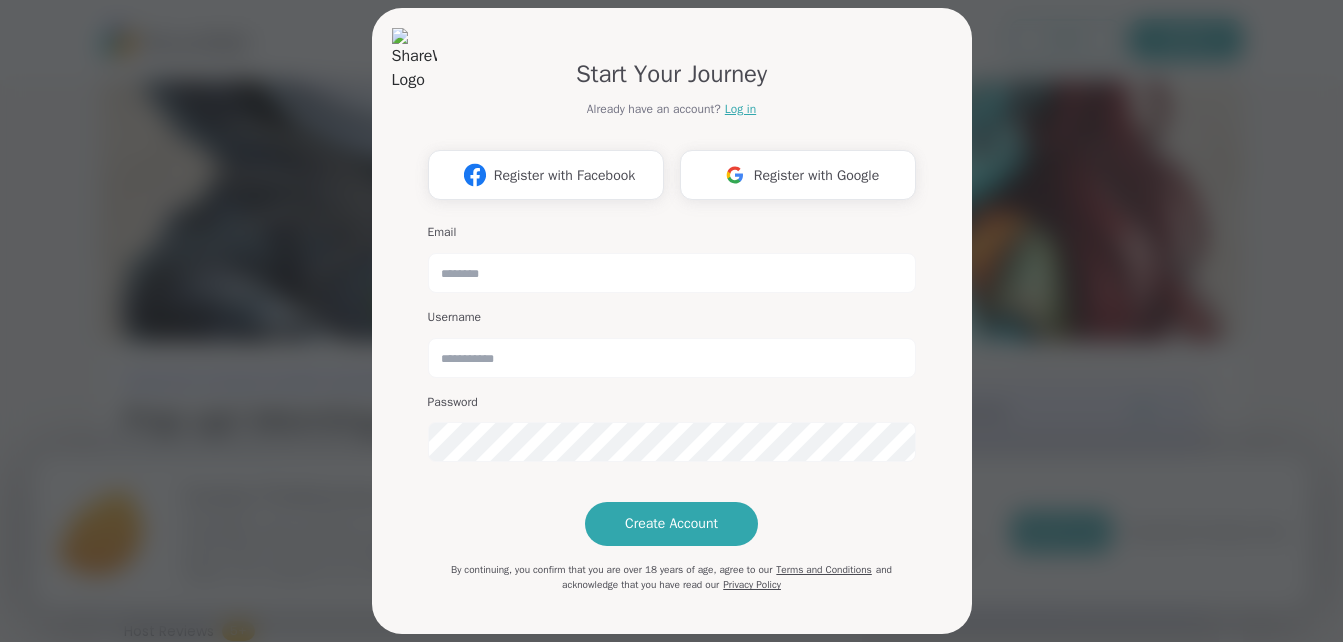 scroll, scrollTop: 0, scrollLeft: 0, axis: both 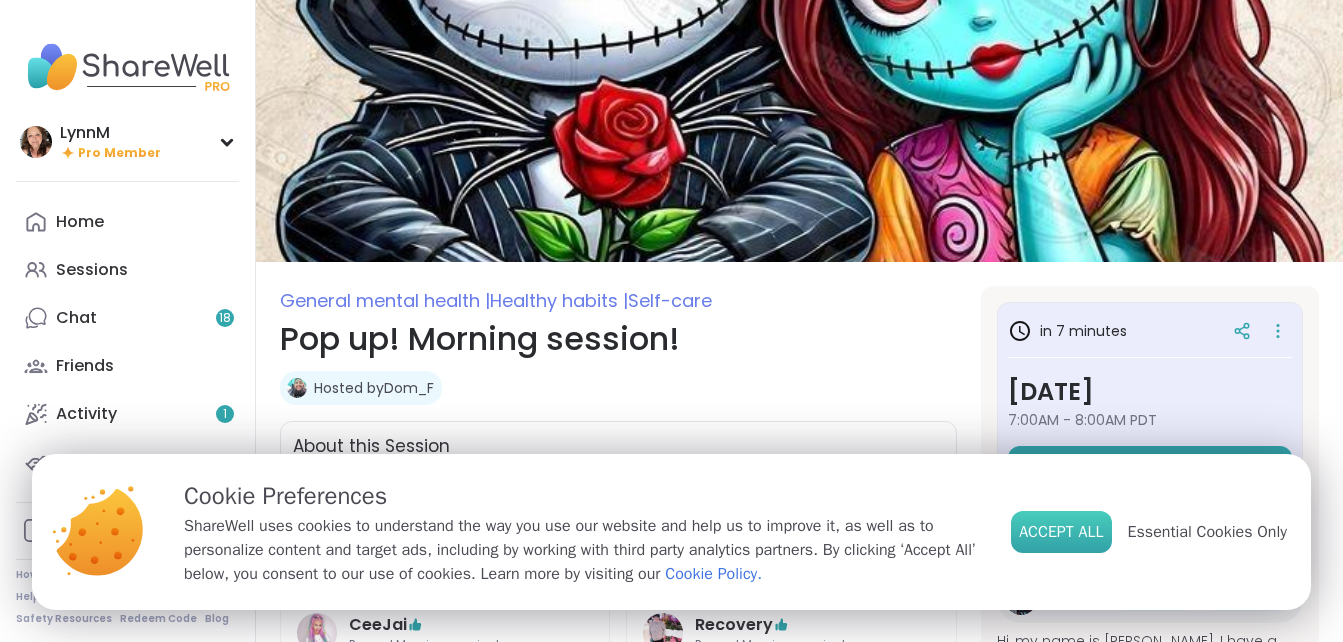 click on "Accept All" at bounding box center [1061, 532] 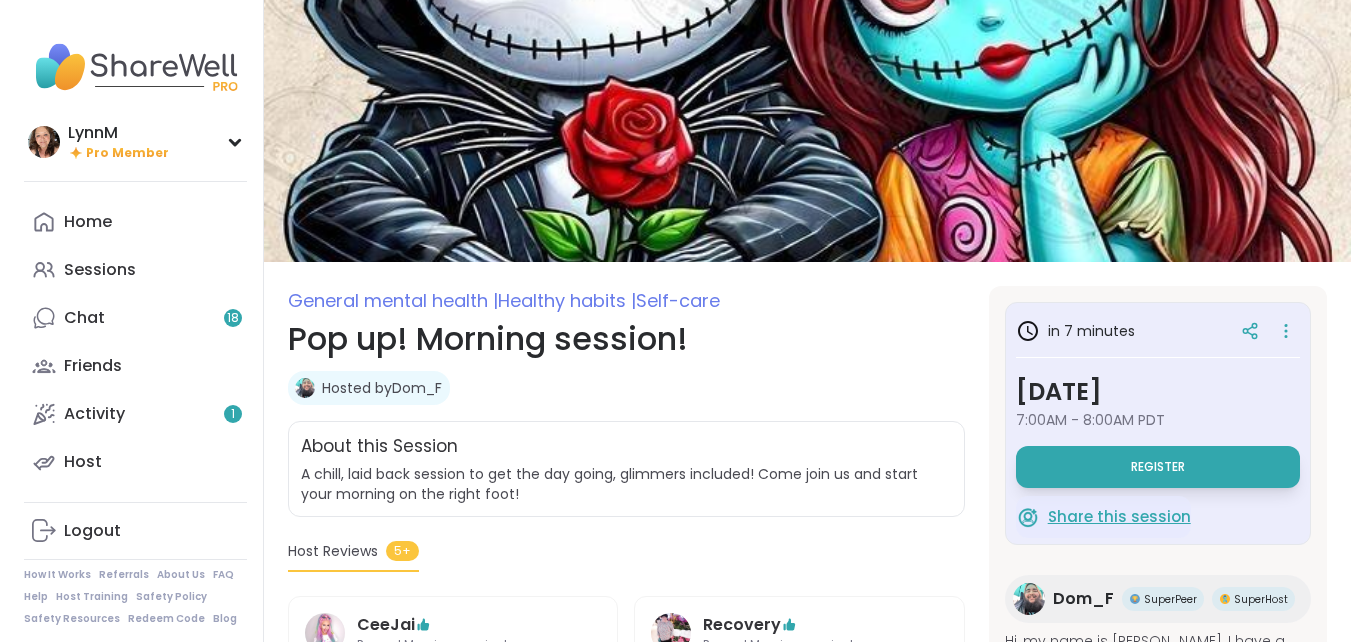 scroll, scrollTop: 100, scrollLeft: 0, axis: vertical 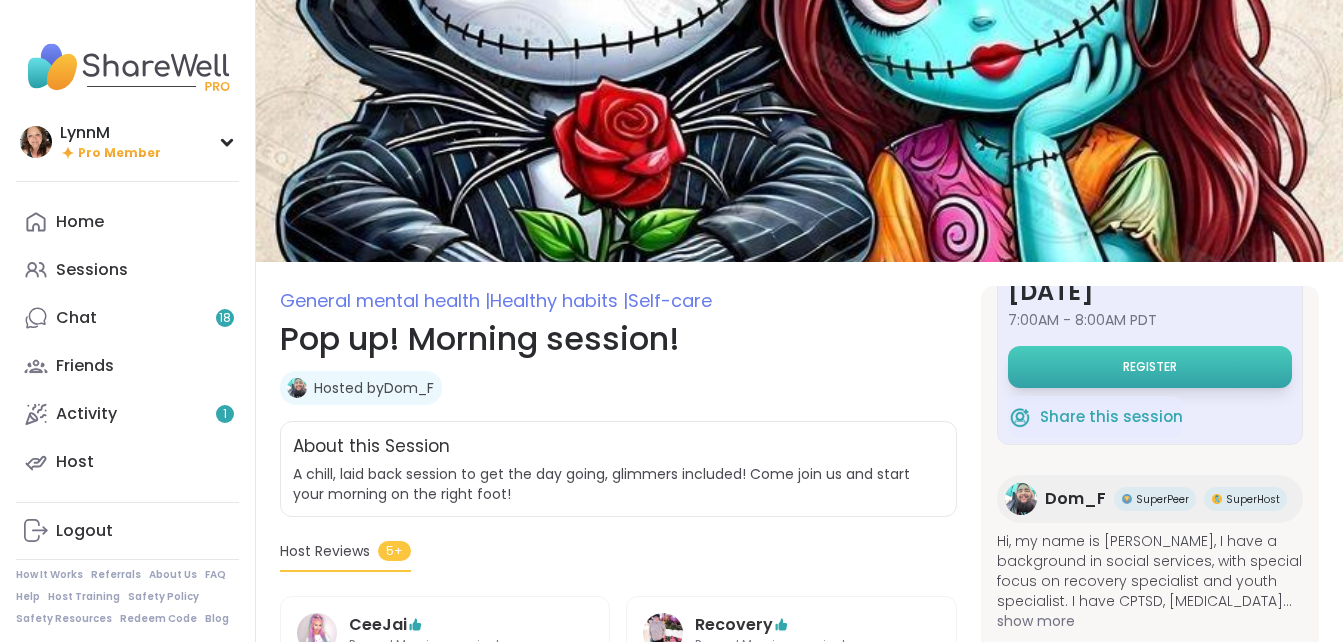 click on "Register" at bounding box center [1150, 367] 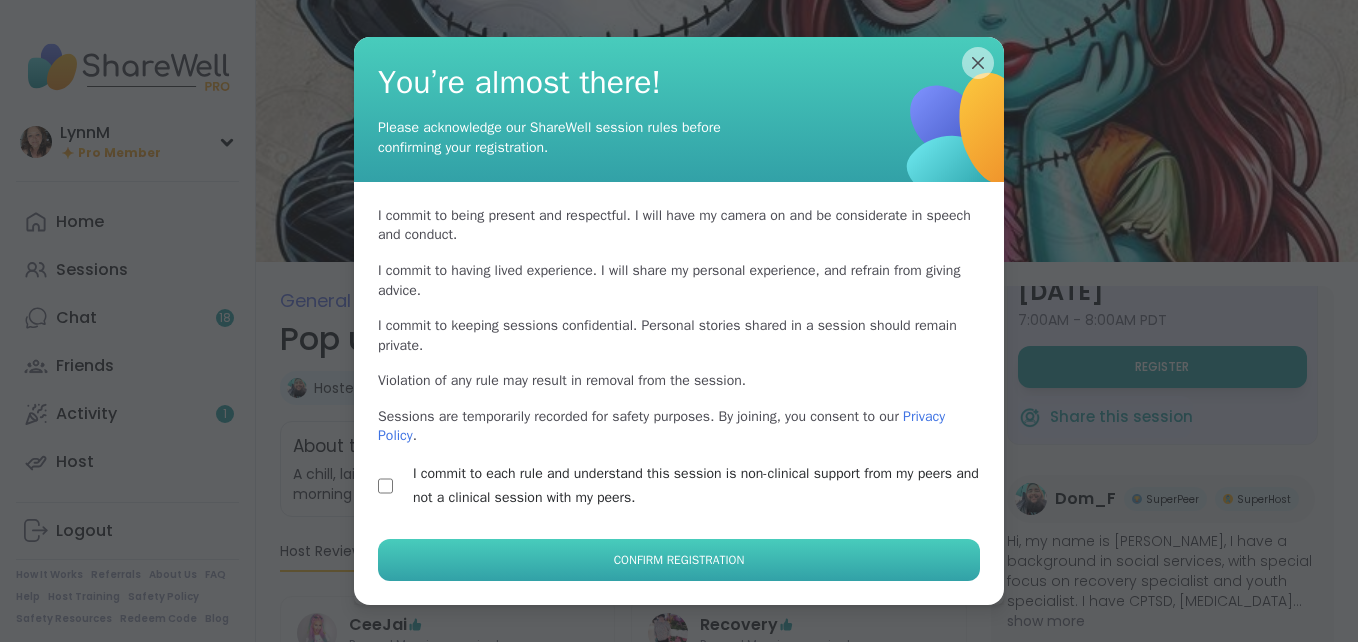 click on "Confirm Registration" at bounding box center (679, 560) 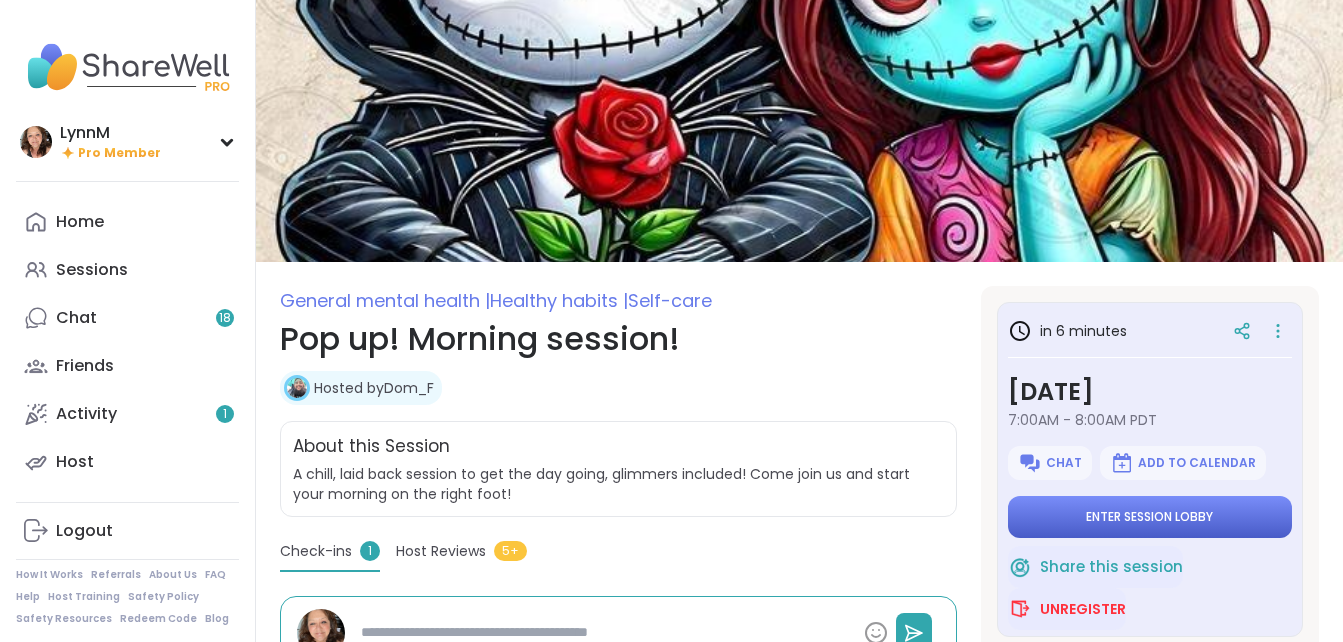 click on "Enter session lobby" at bounding box center (1149, 517) 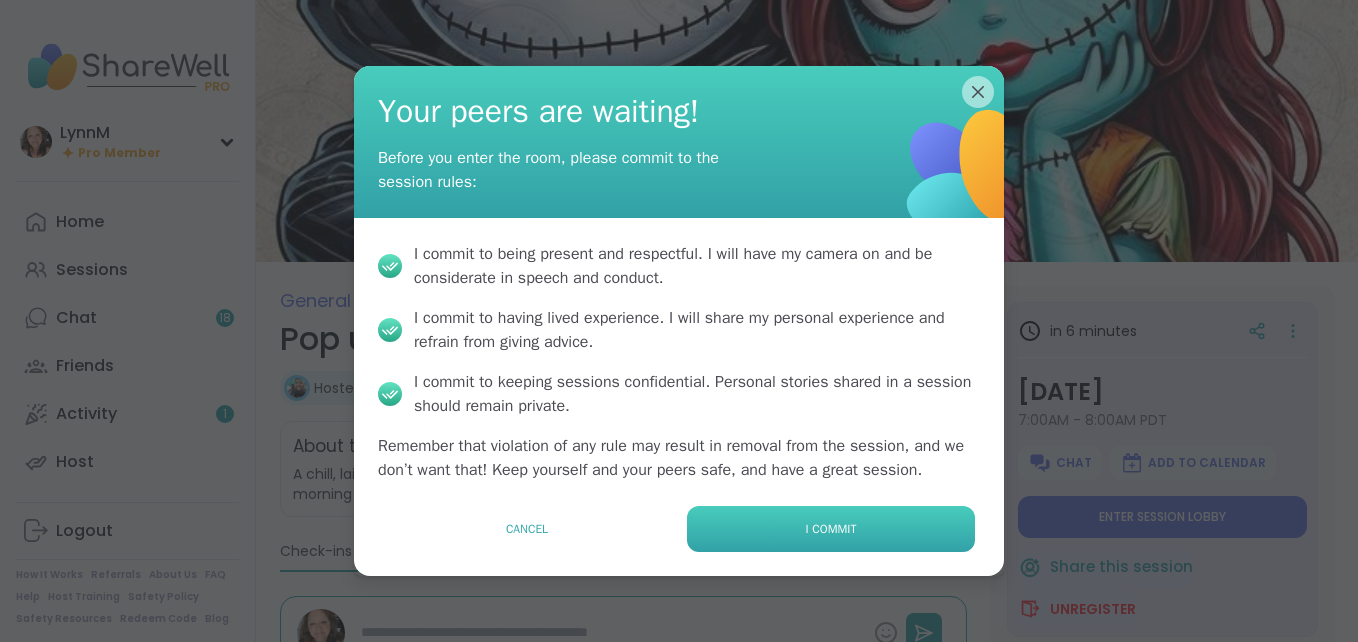 click on "I commit" at bounding box center (831, 529) 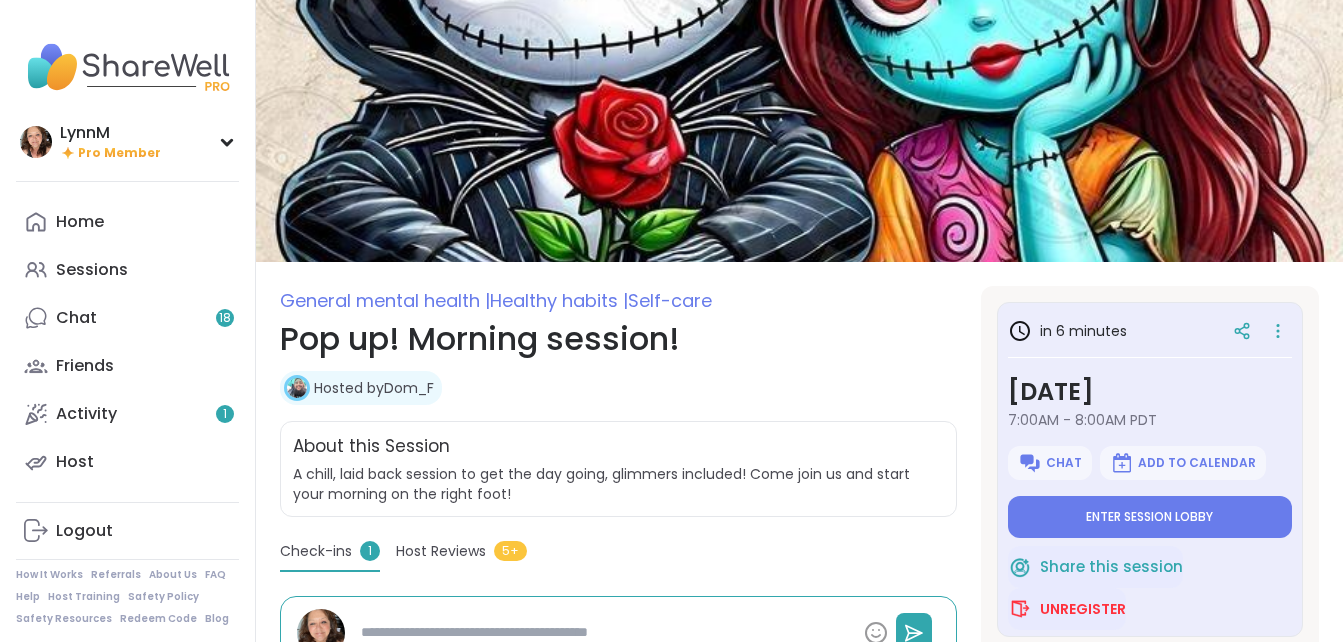 type on "*" 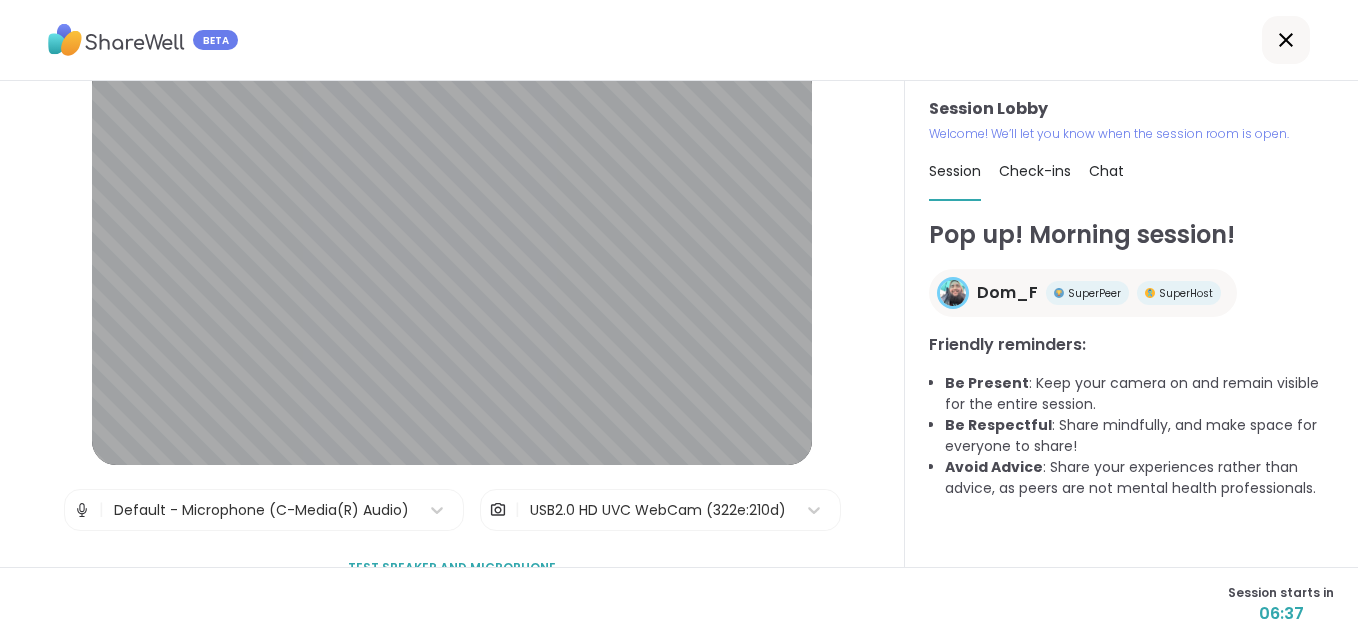 scroll, scrollTop: 0, scrollLeft: 0, axis: both 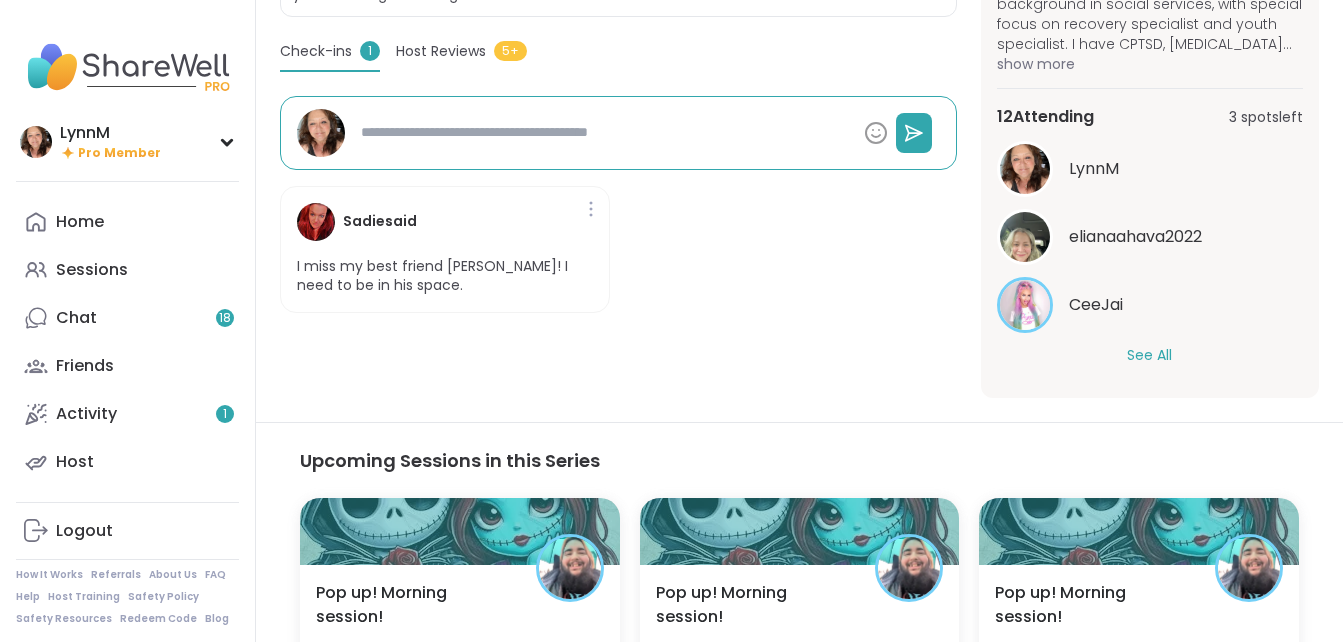 click on "See All" at bounding box center (1149, 355) 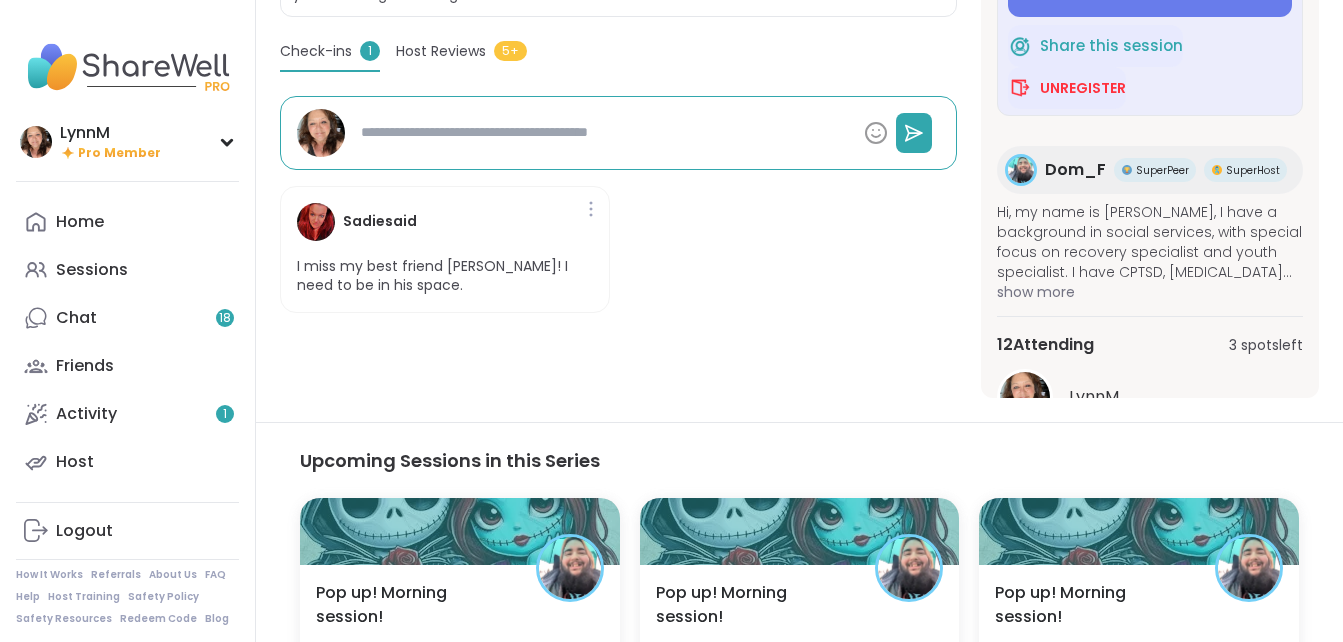 scroll, scrollTop: 0, scrollLeft: 0, axis: both 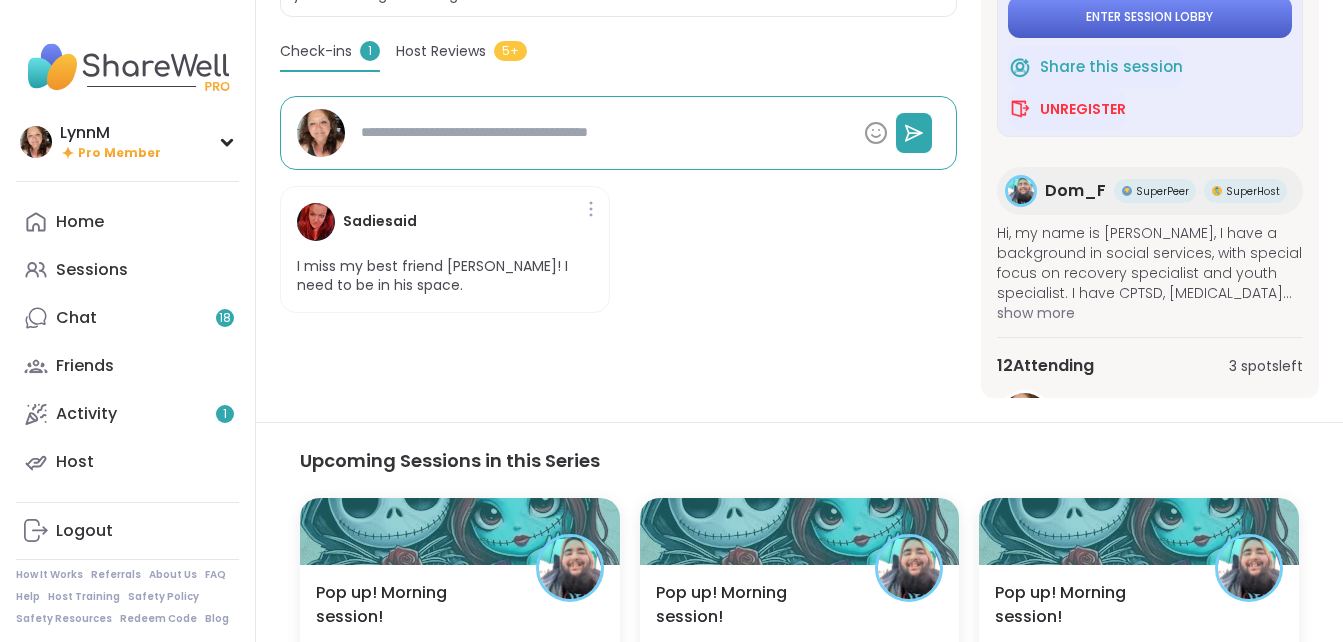 click on "Enter session lobby" at bounding box center (1149, 17) 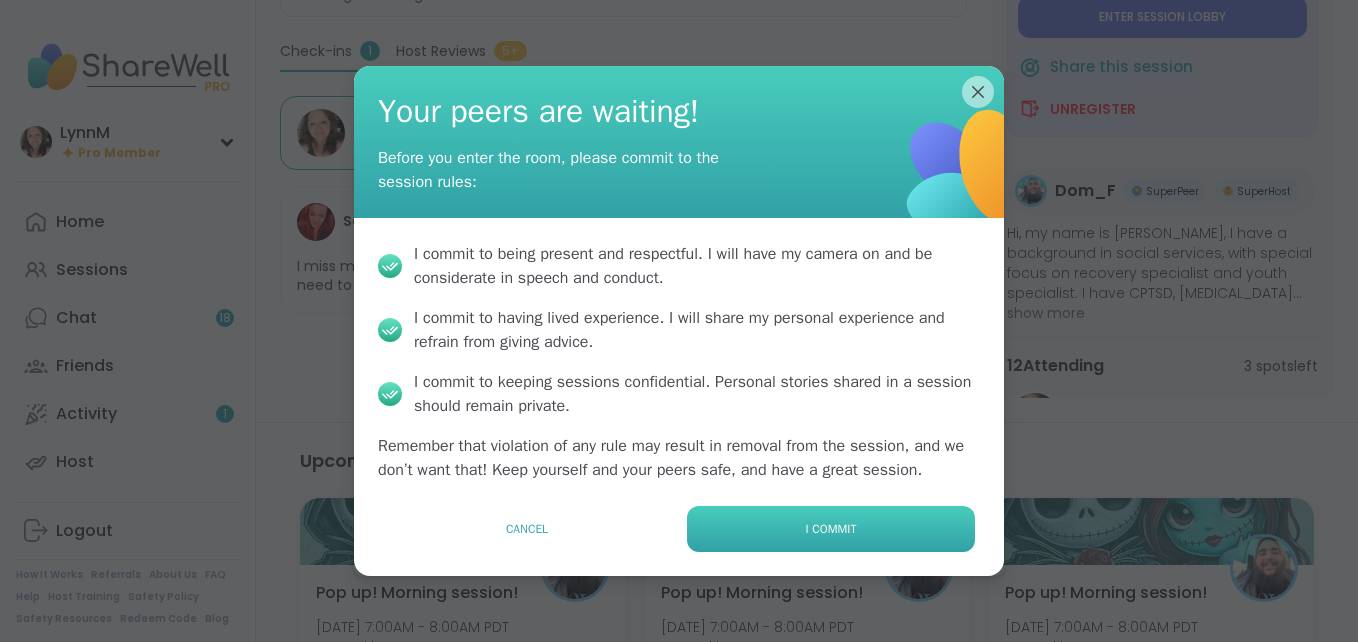 click on "I commit" at bounding box center (831, 529) 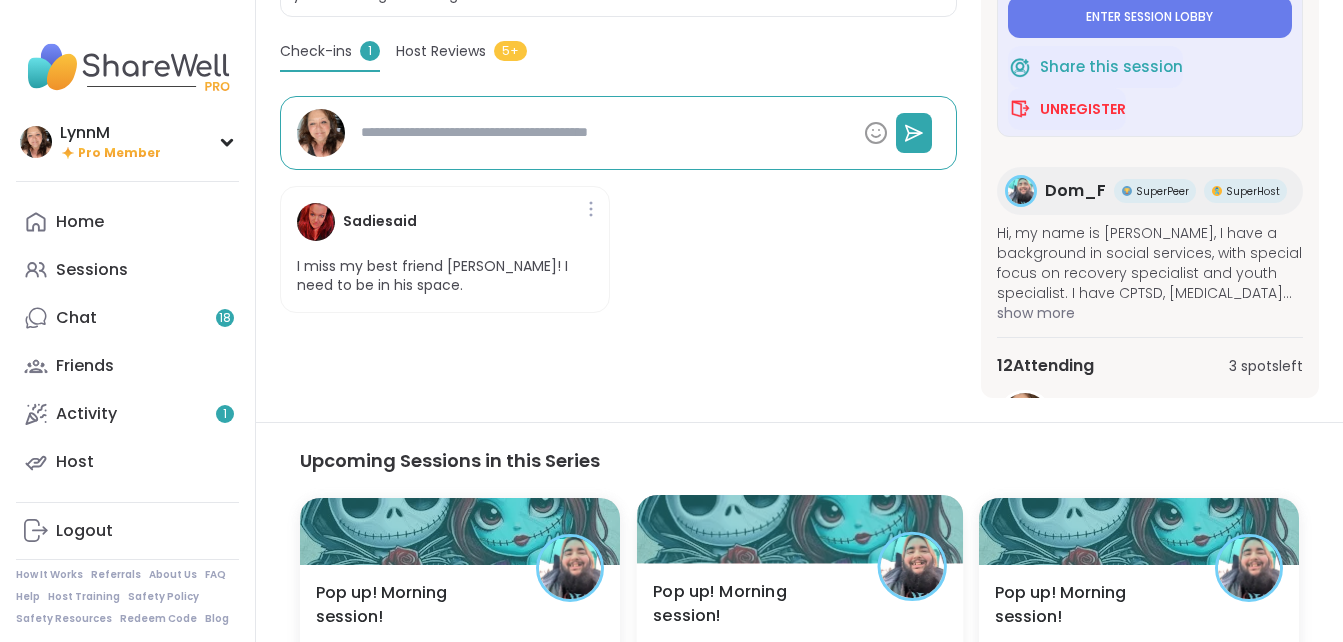 type on "*" 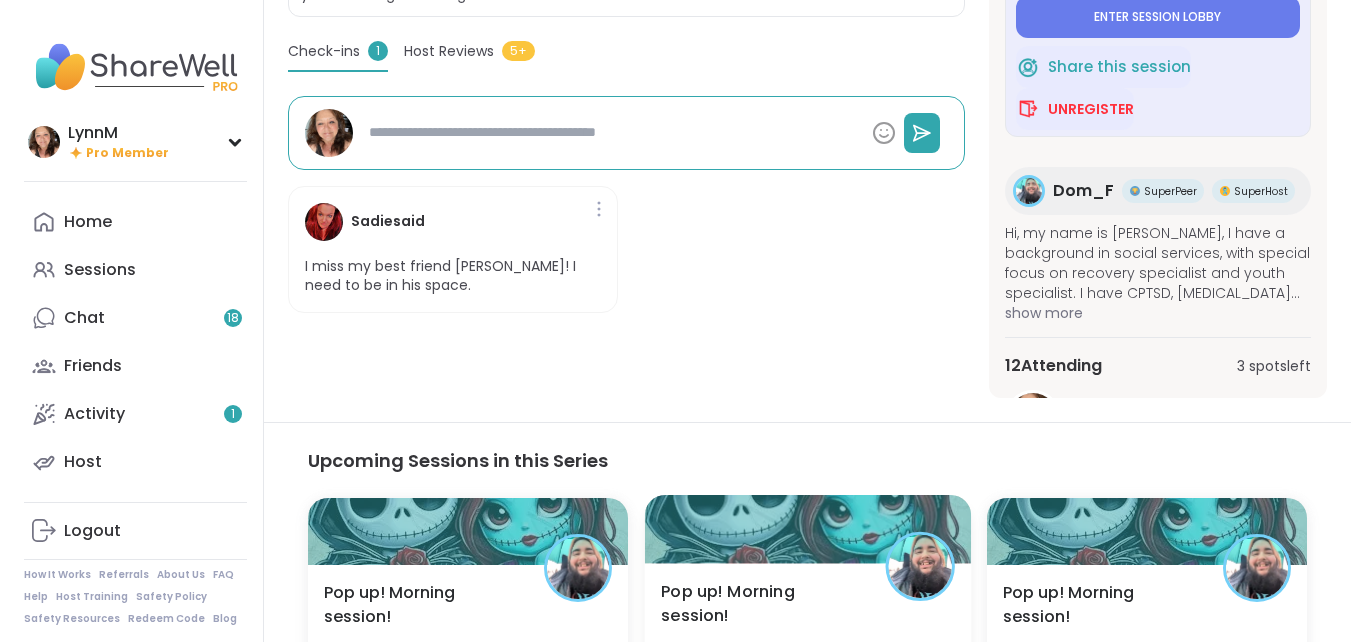 scroll, scrollTop: 0, scrollLeft: 0, axis: both 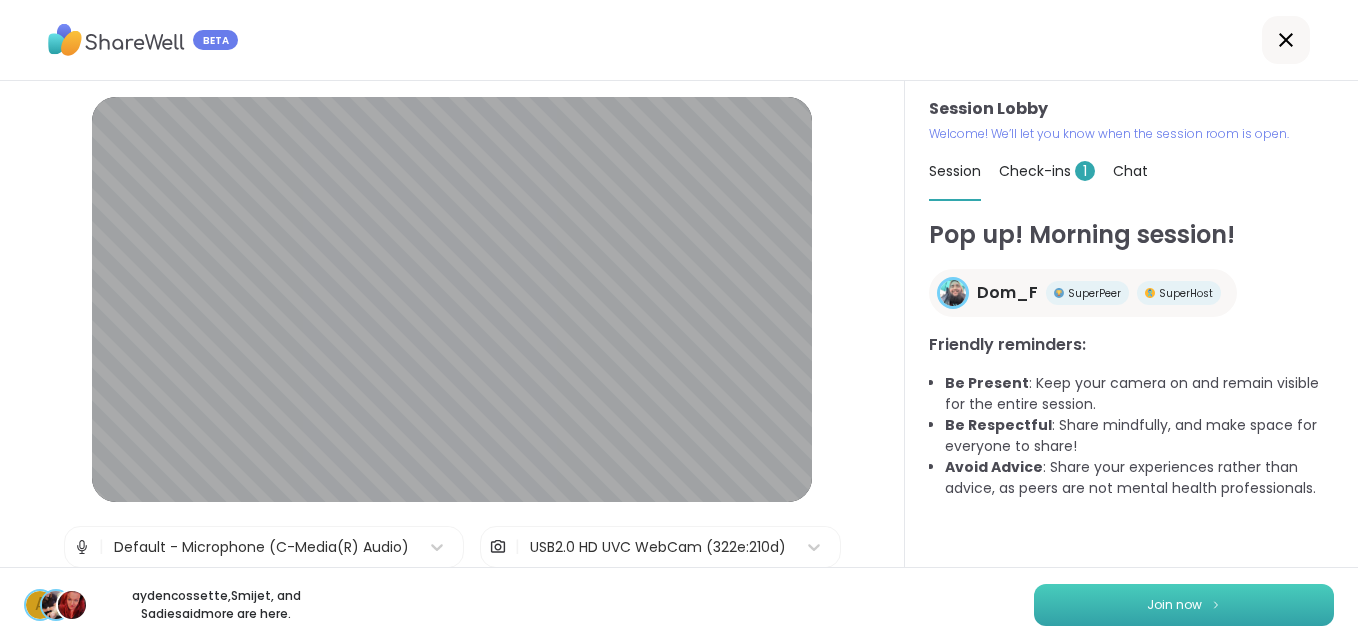 click at bounding box center [1216, 604] 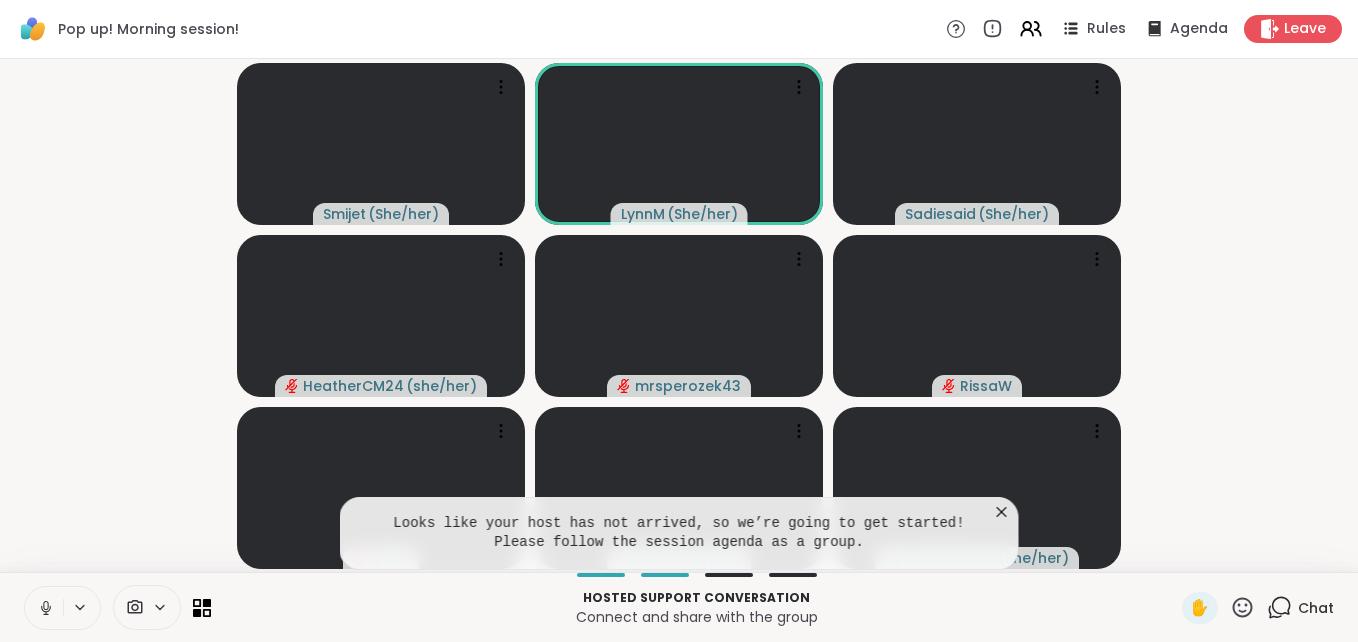 click 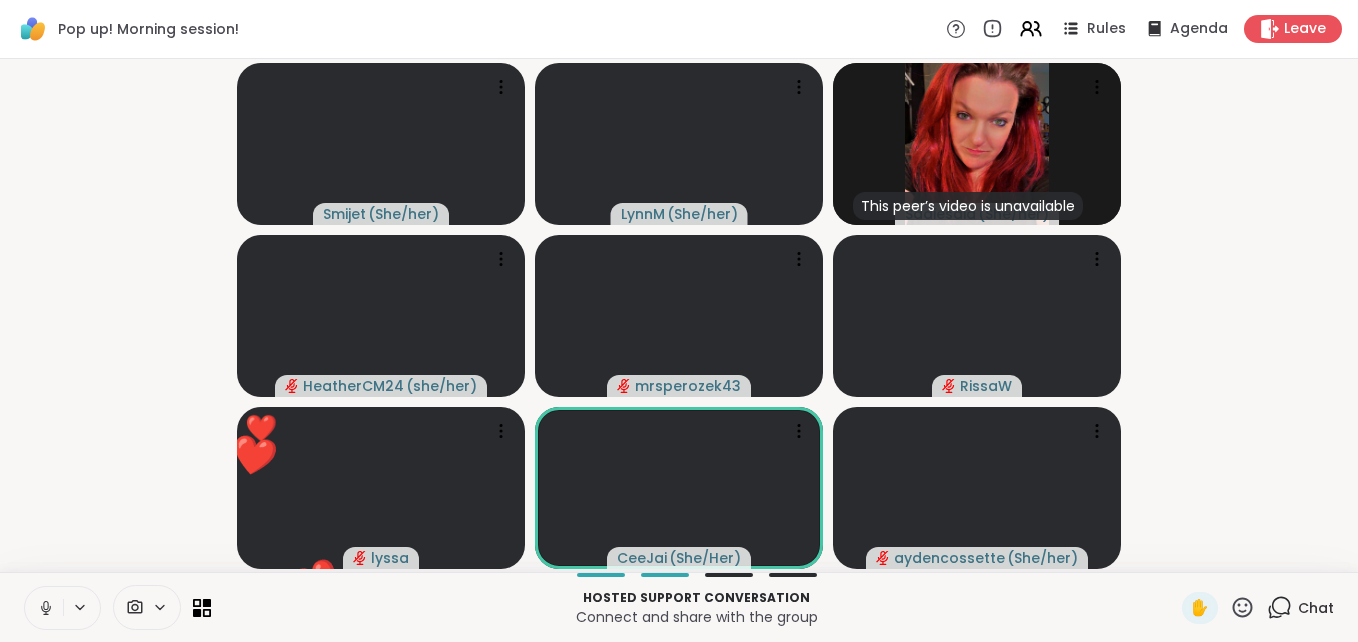 click 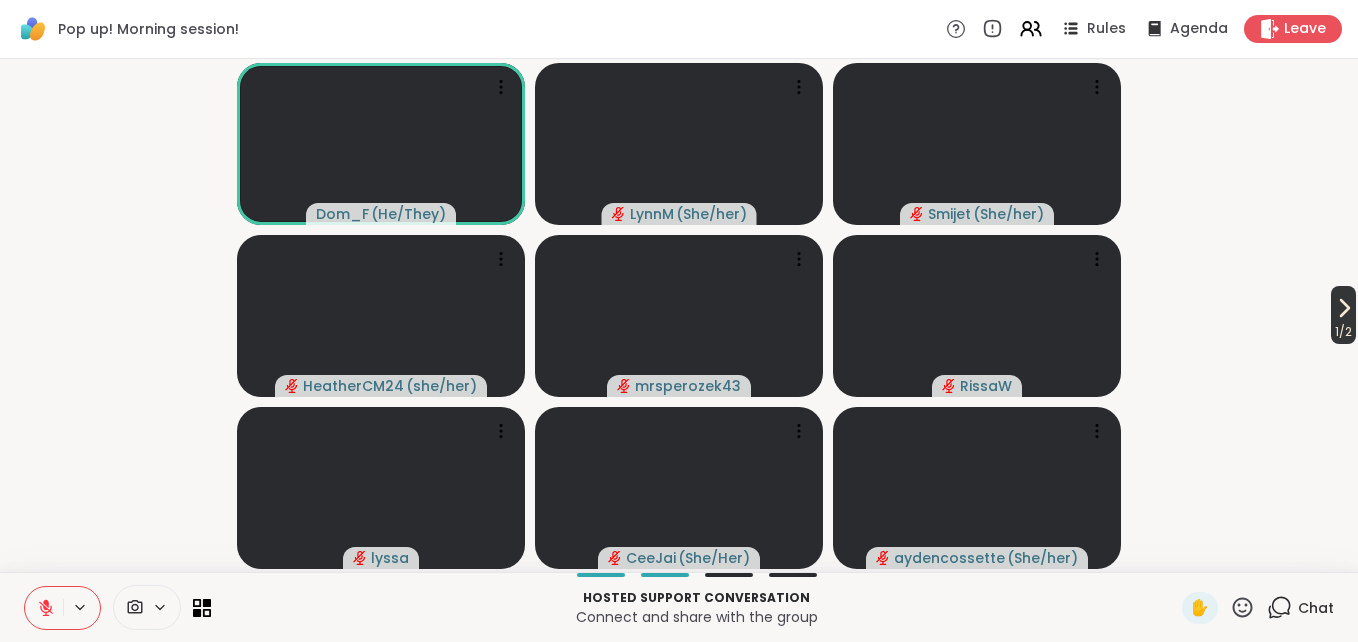 click 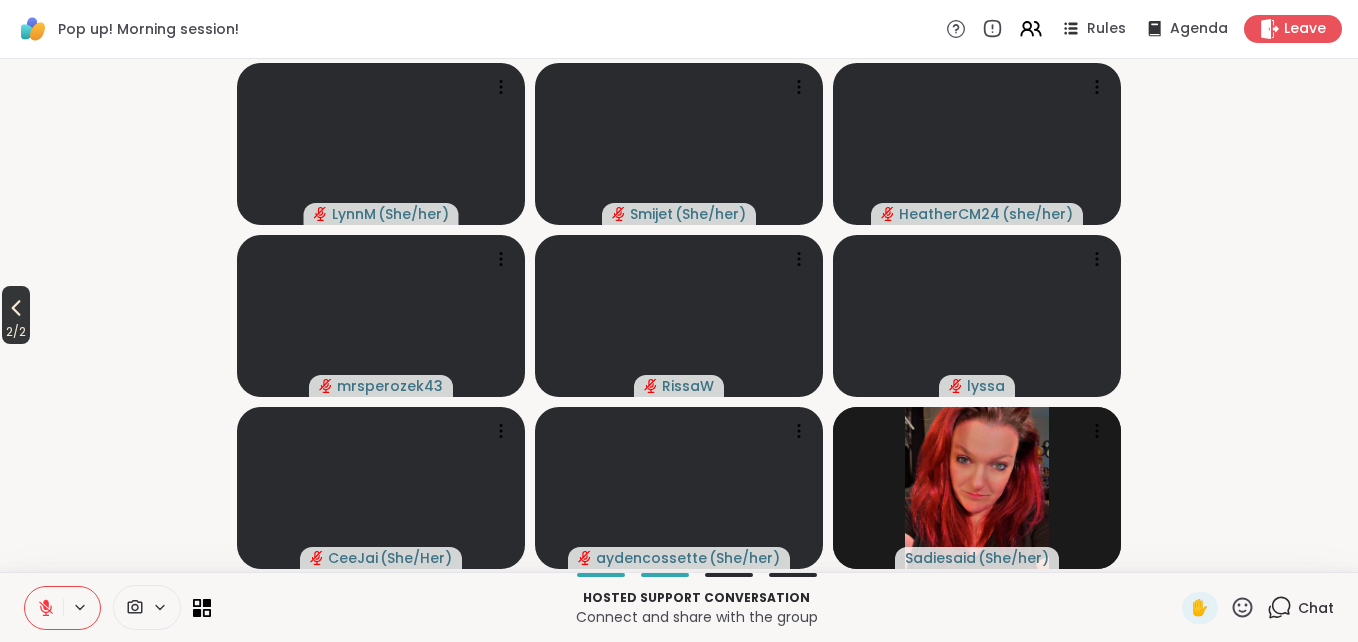 click 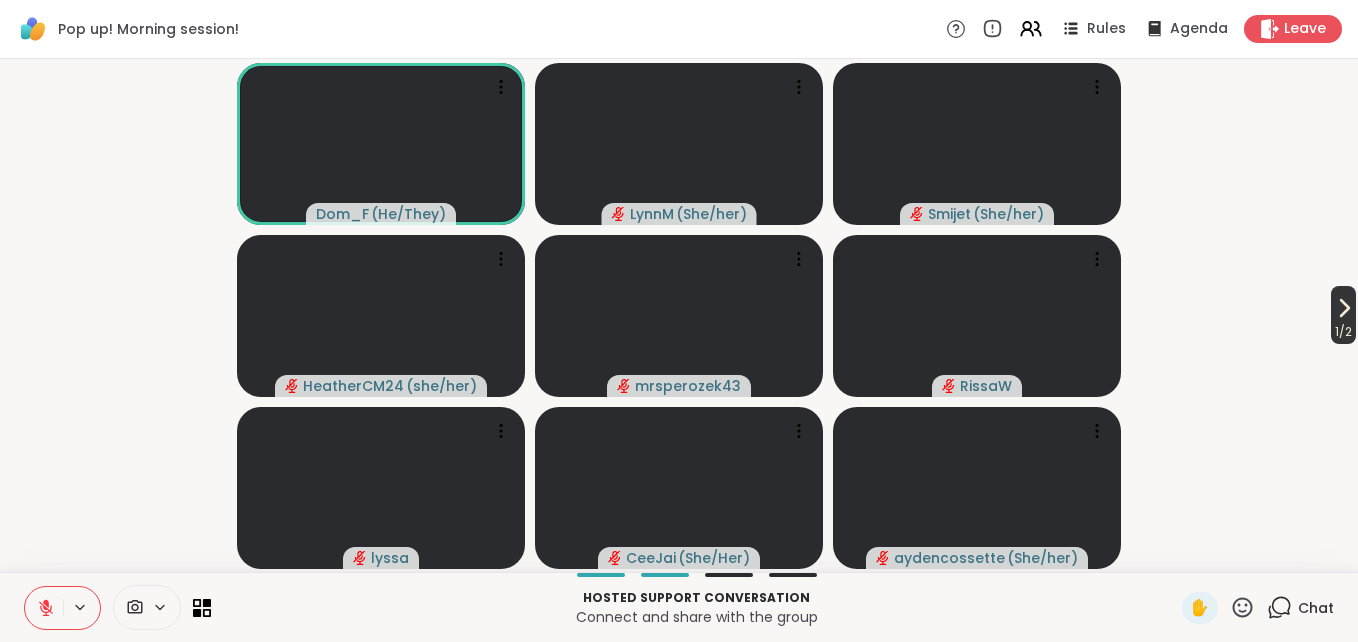 click 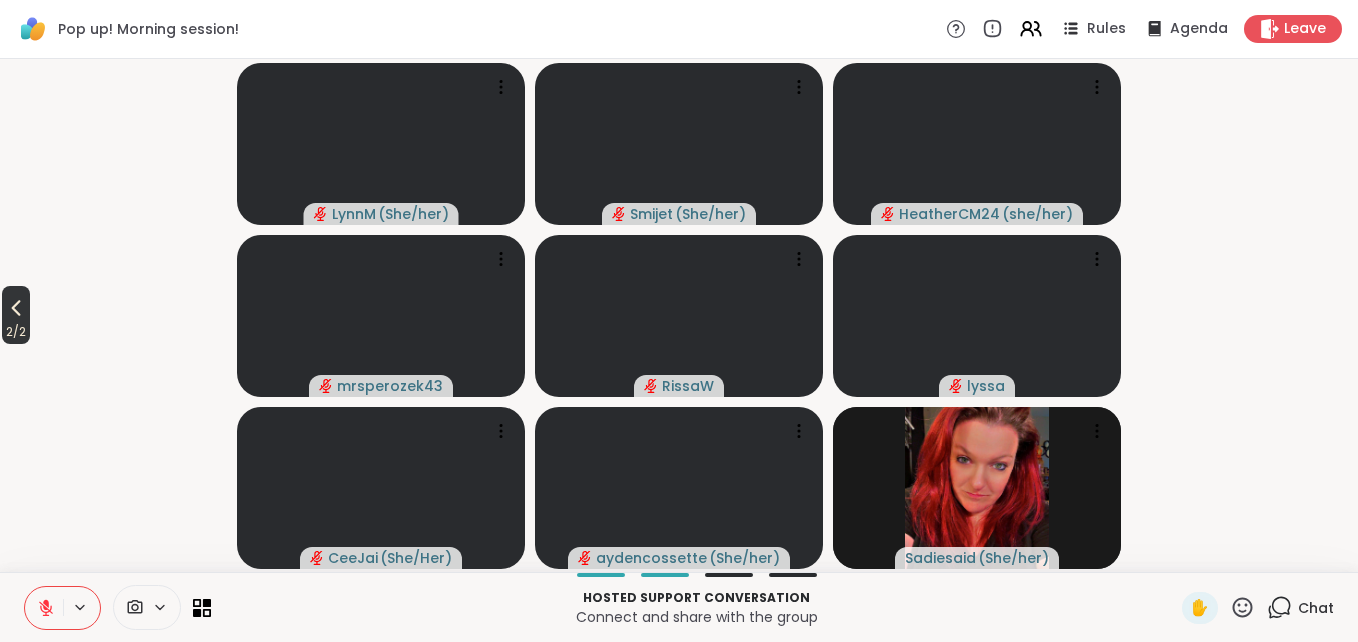 click 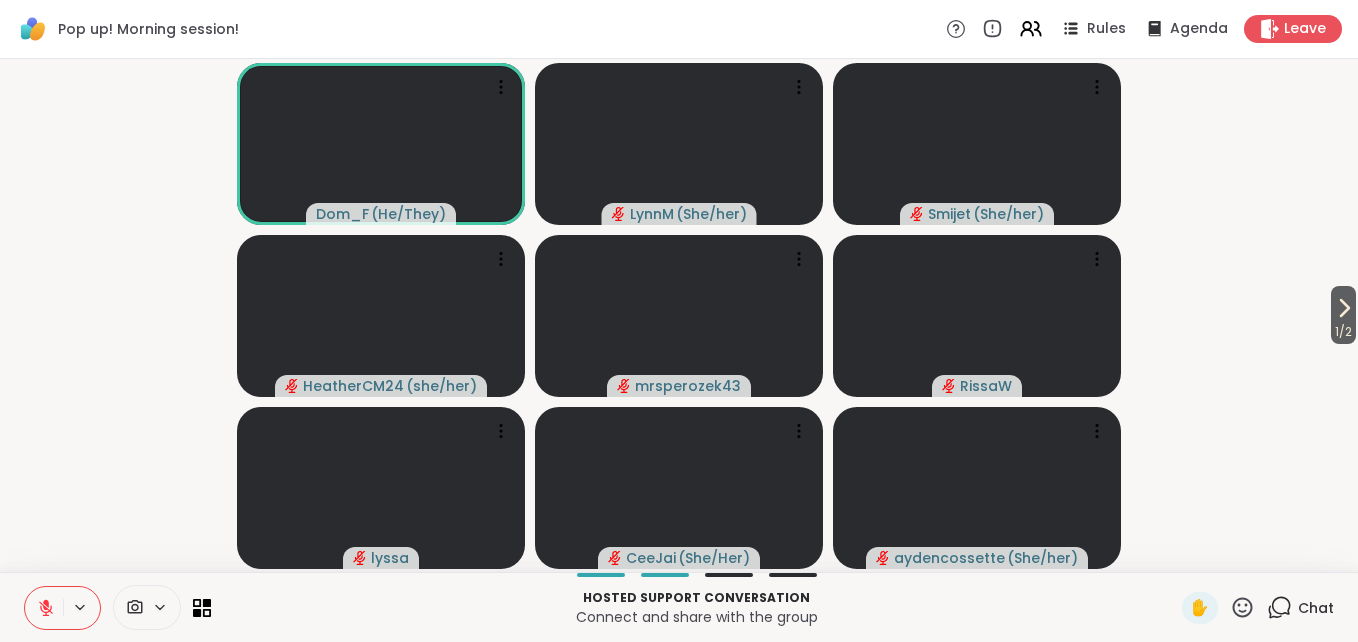 click 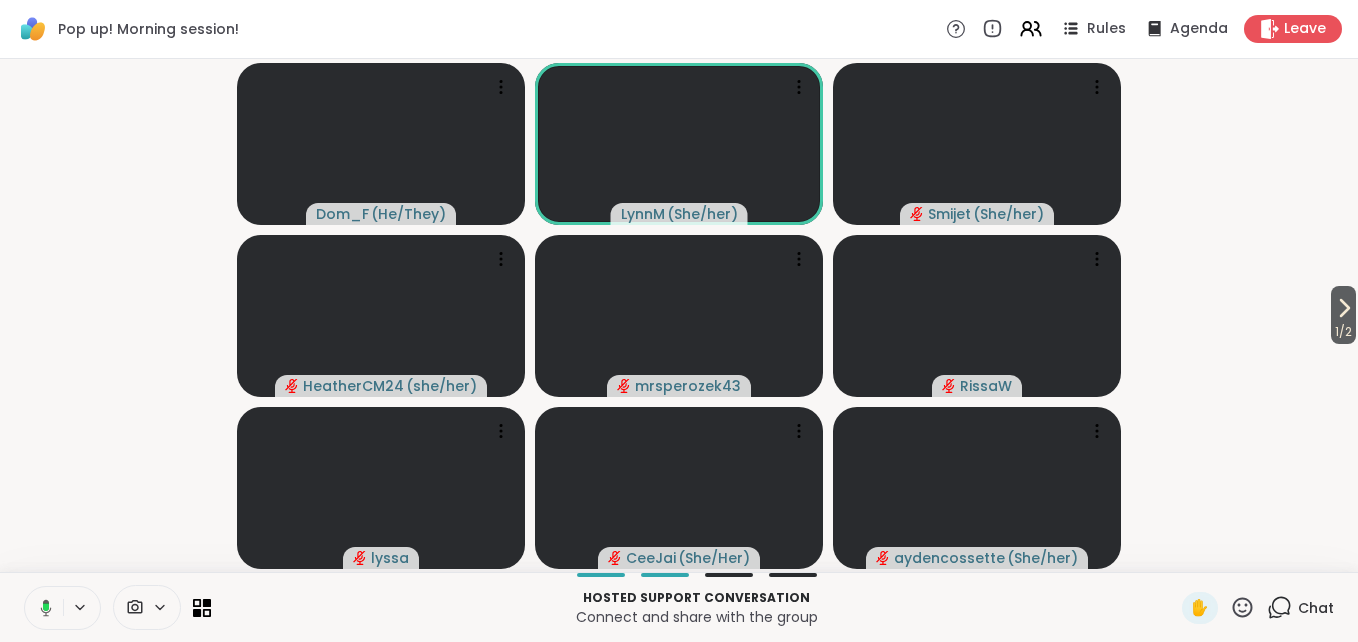 click 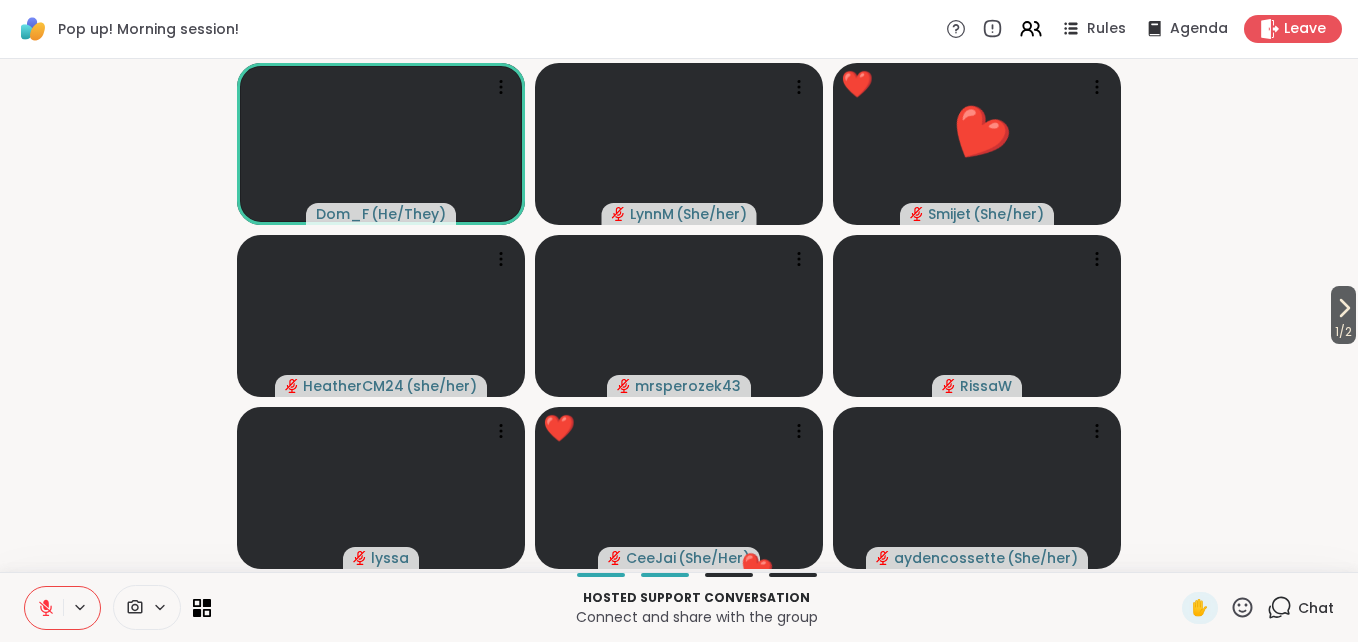 click 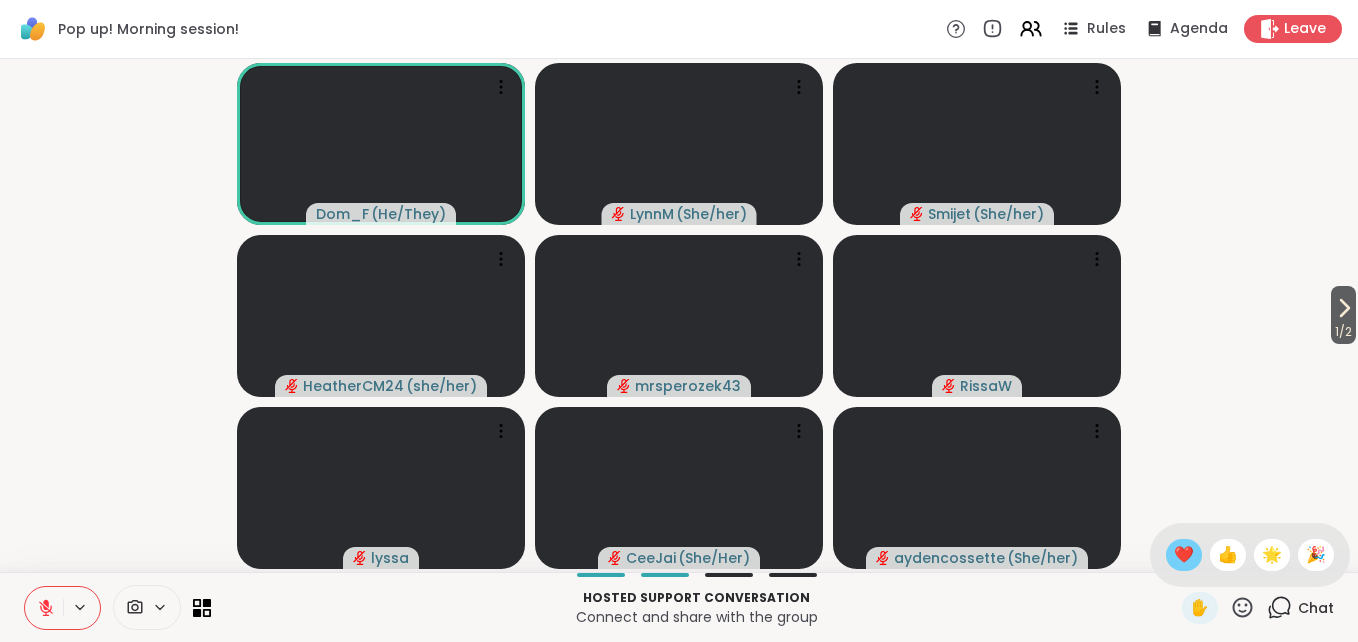 click on "❤️" at bounding box center [1184, 555] 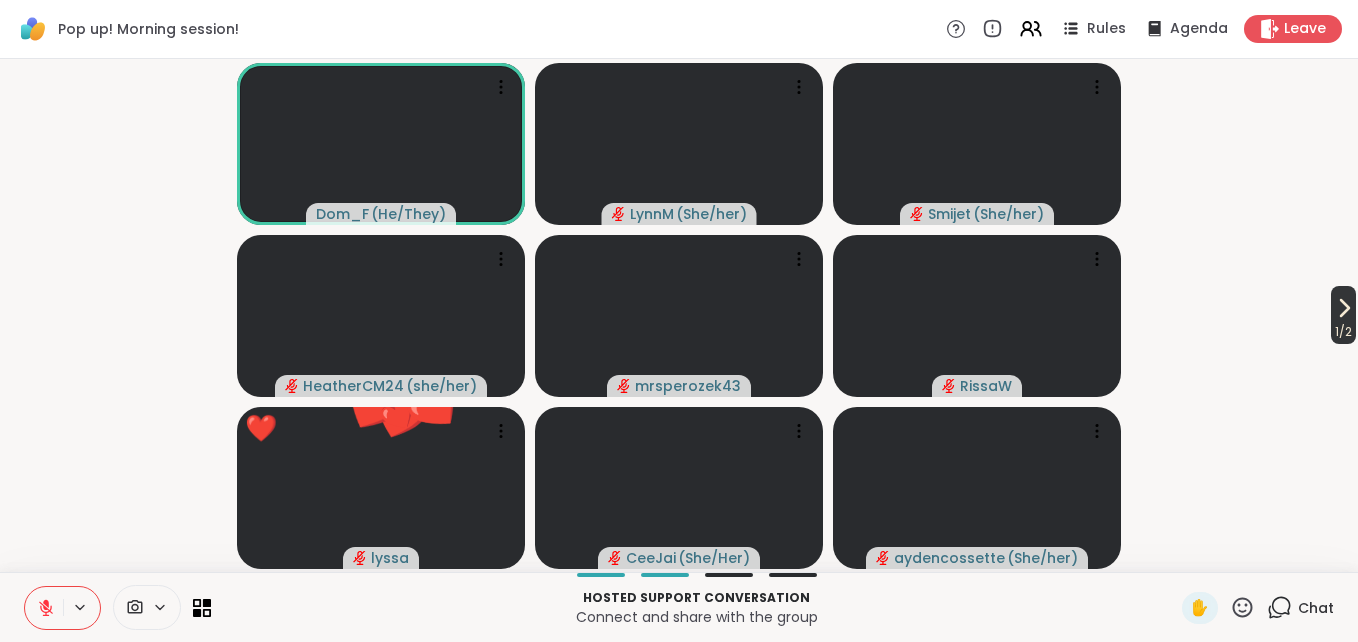 click 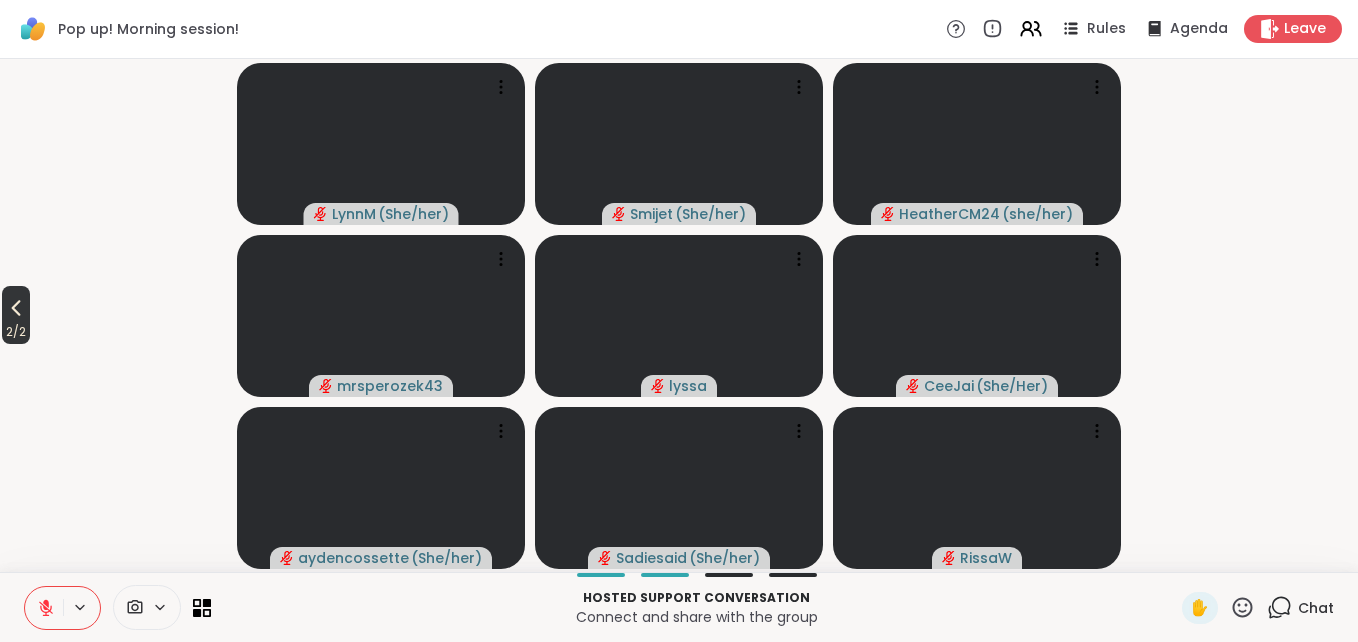 click 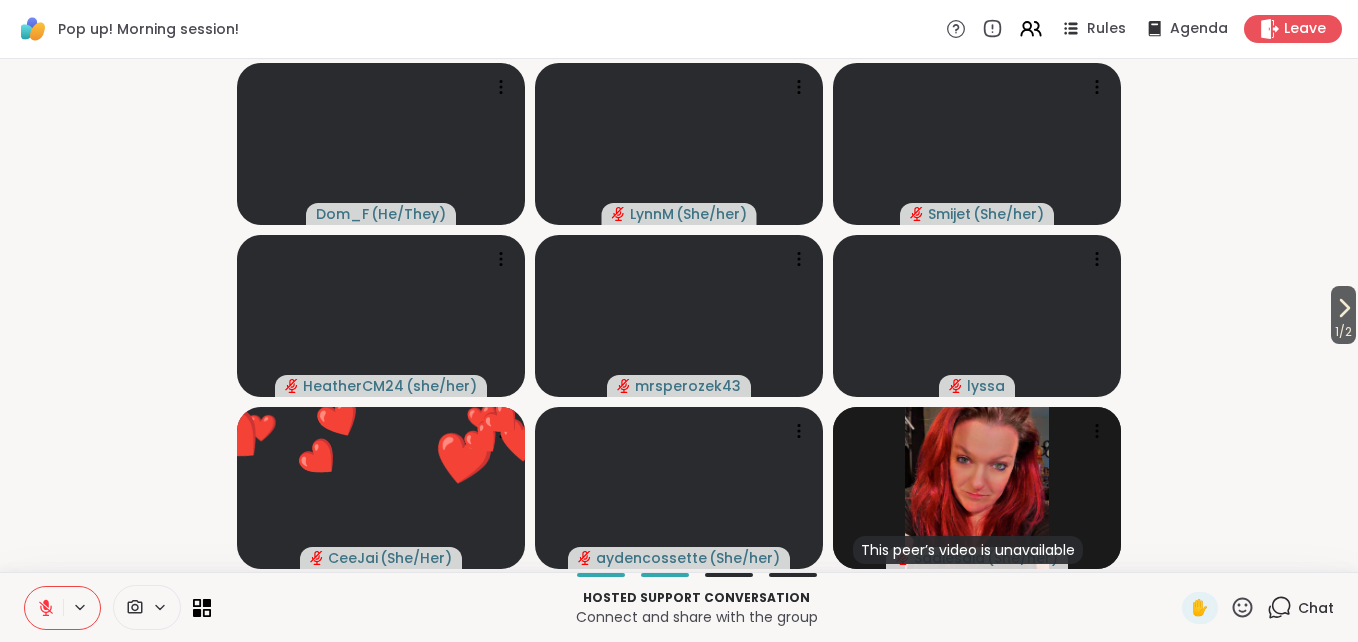 click 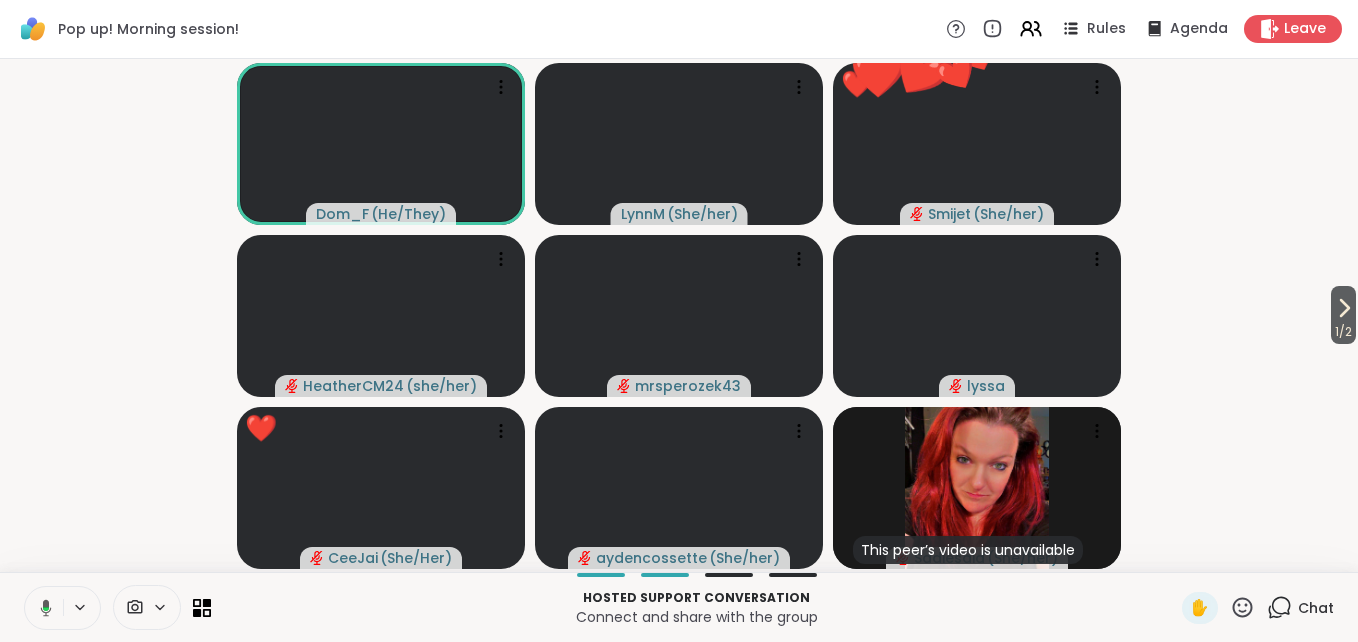click 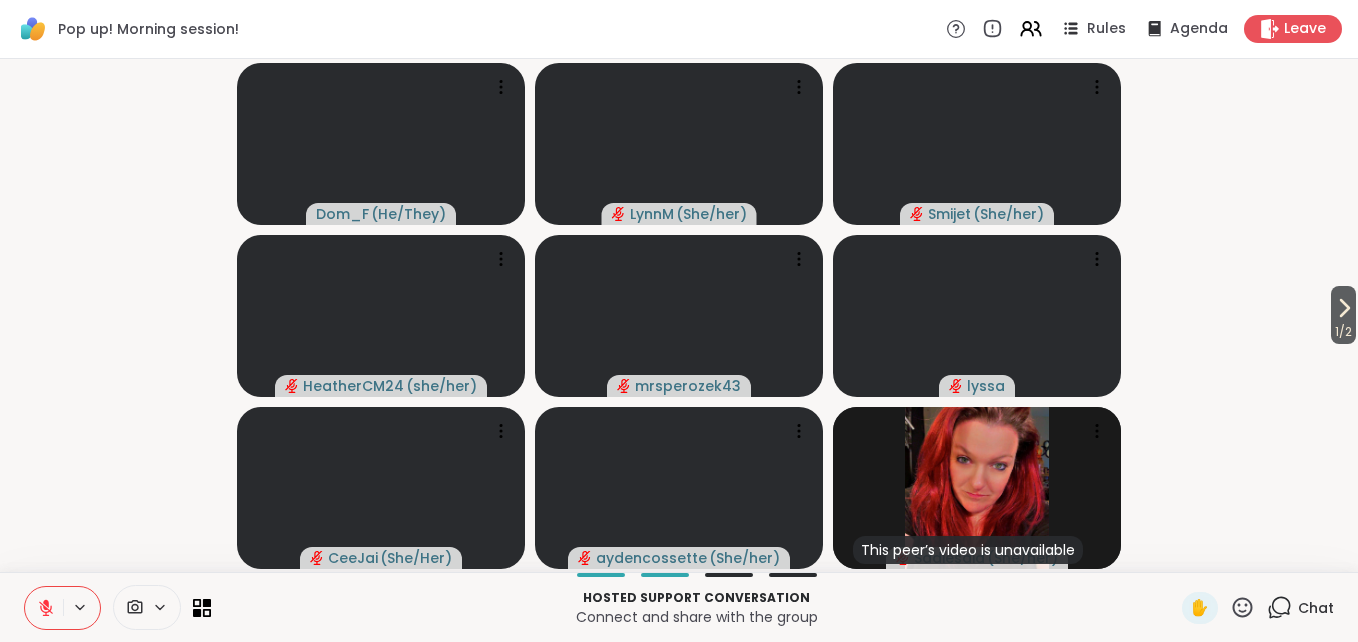 click 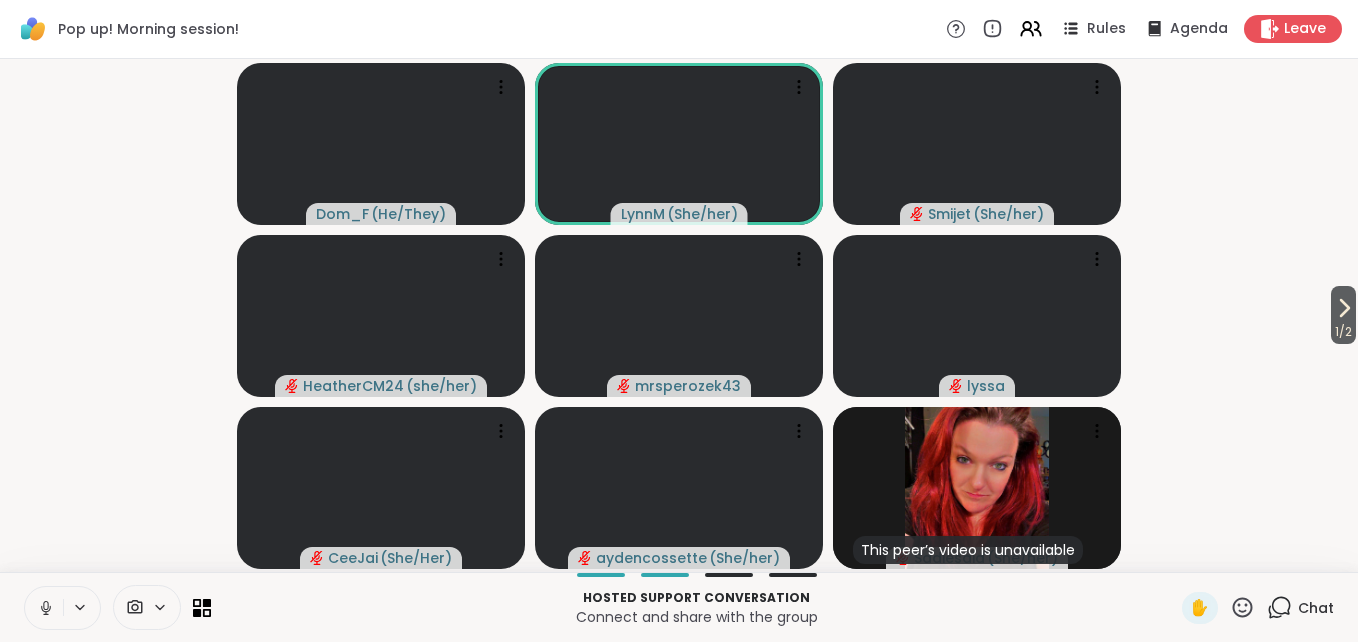 click 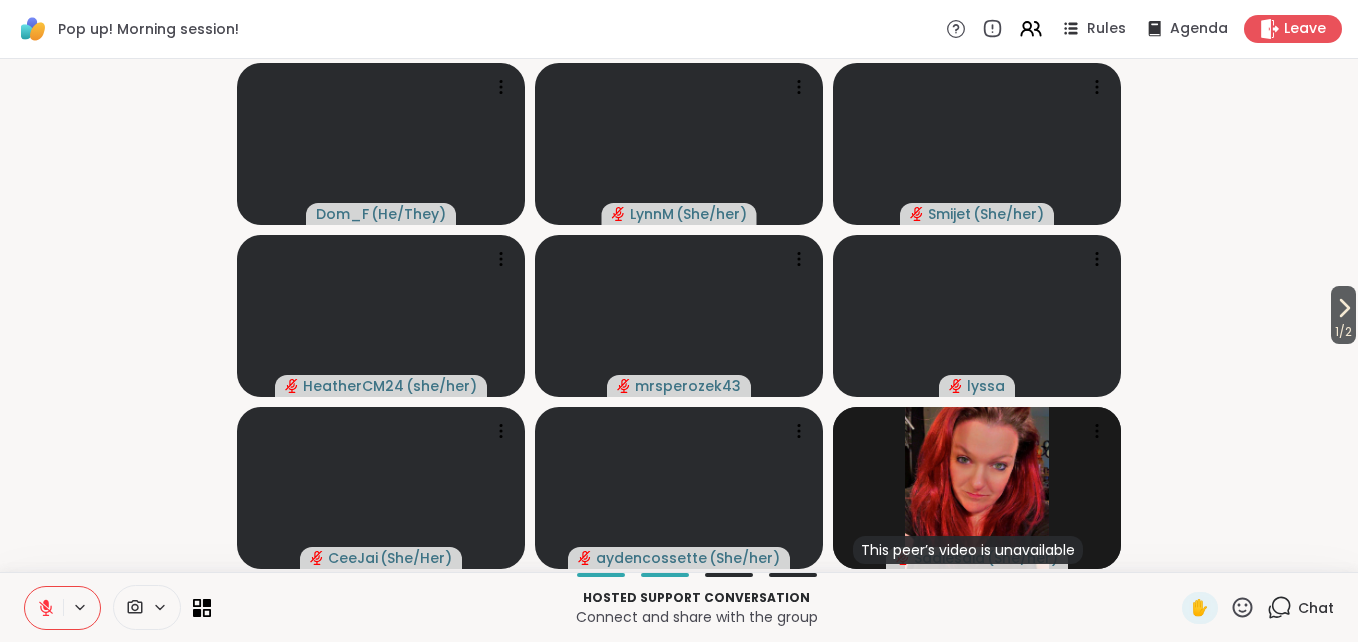 click 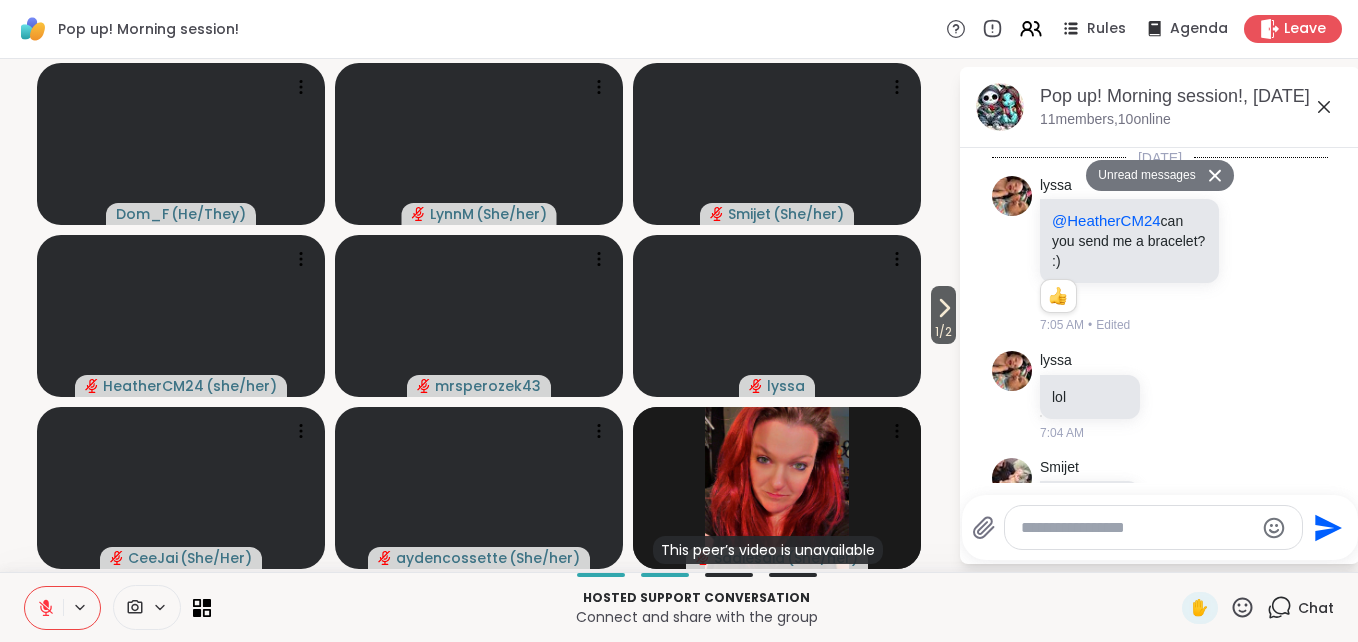 scroll, scrollTop: 3648, scrollLeft: 0, axis: vertical 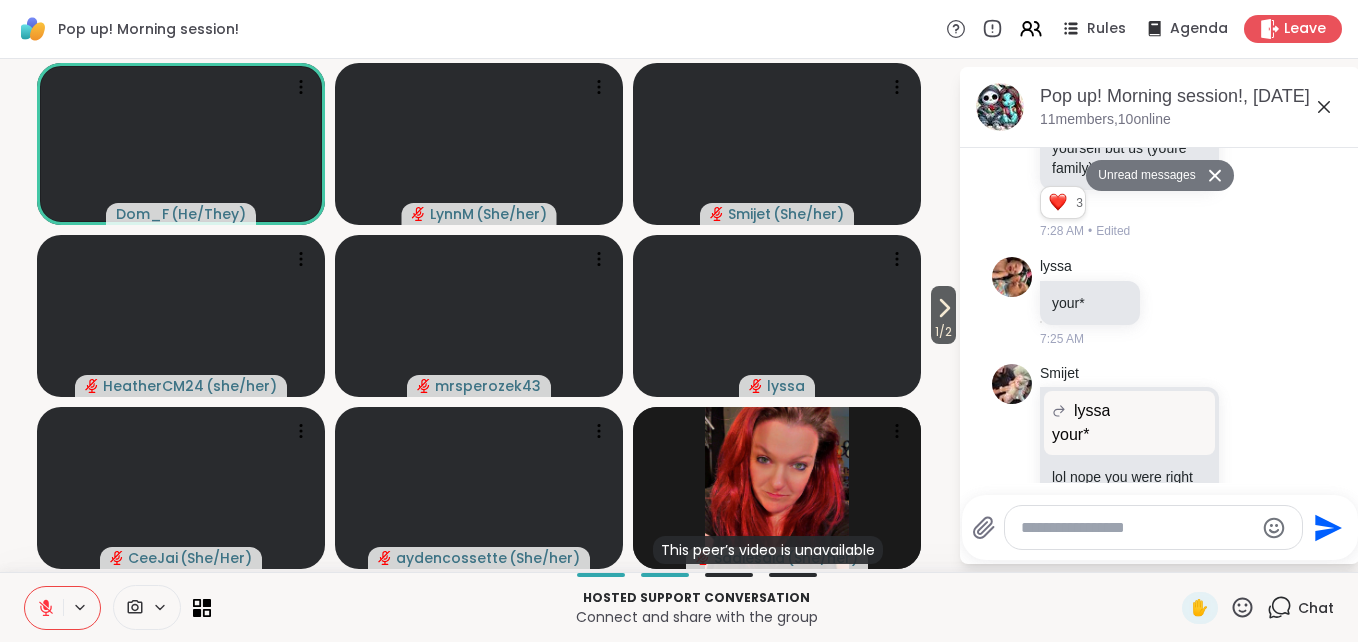 click at bounding box center (1137, 528) 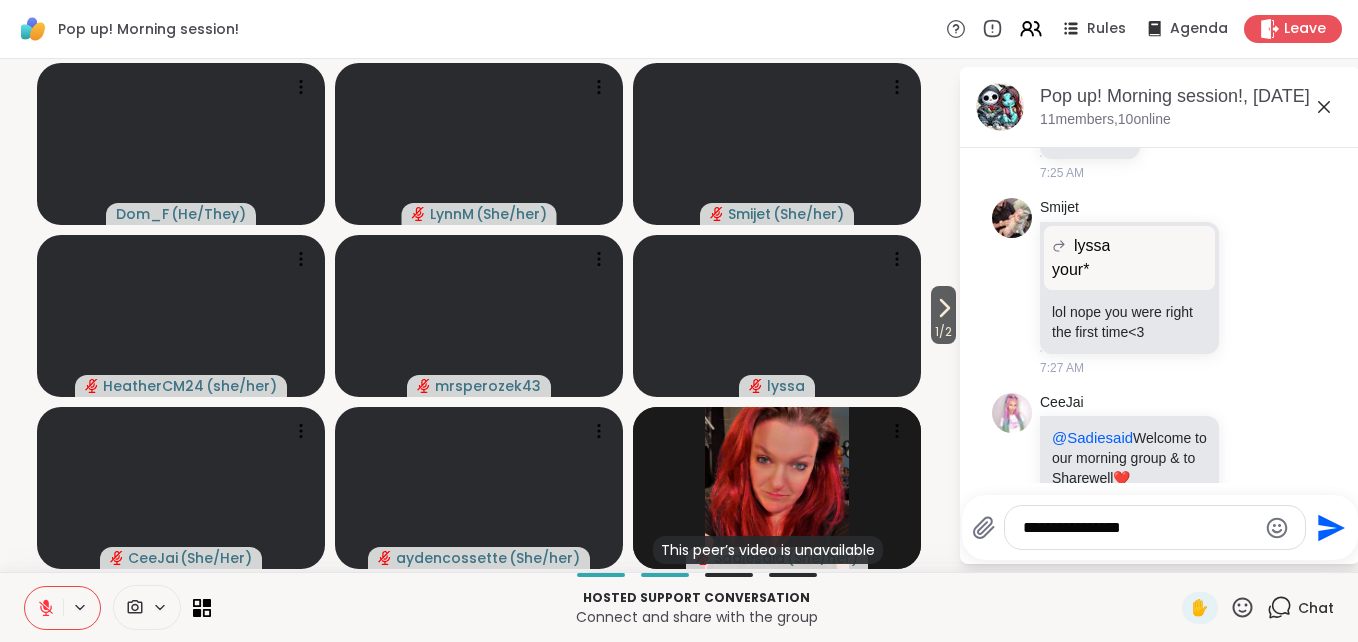 scroll, scrollTop: 3795, scrollLeft: 0, axis: vertical 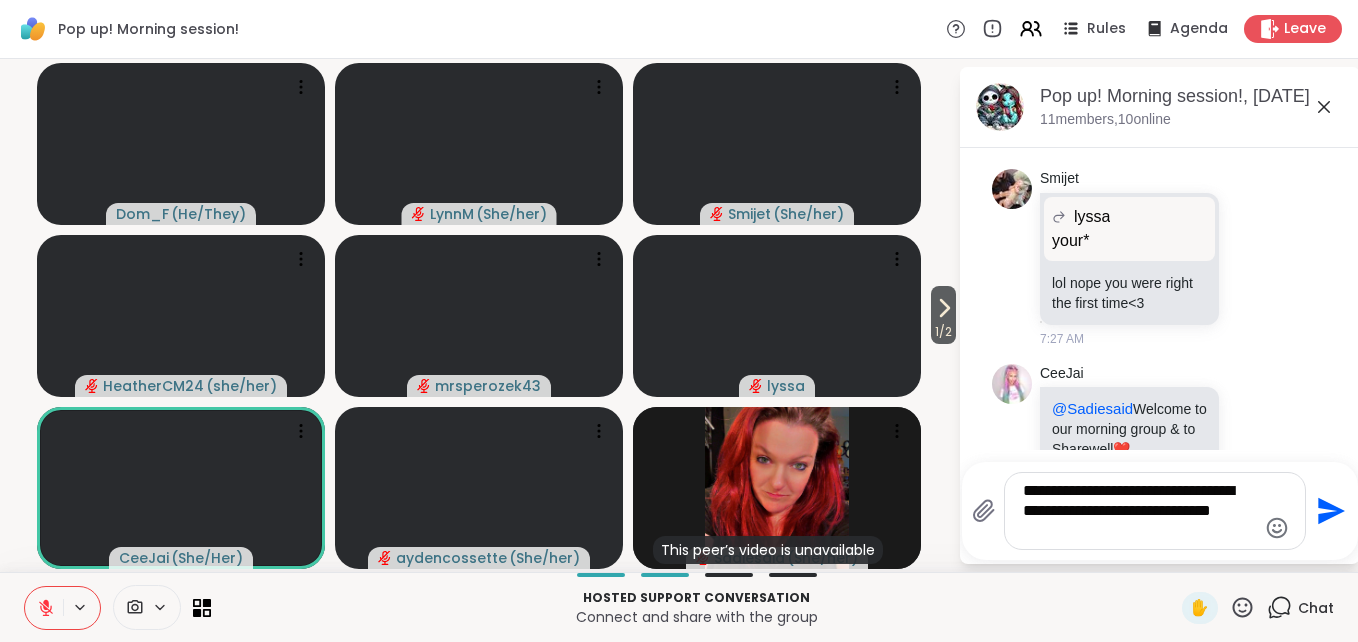 type on "**********" 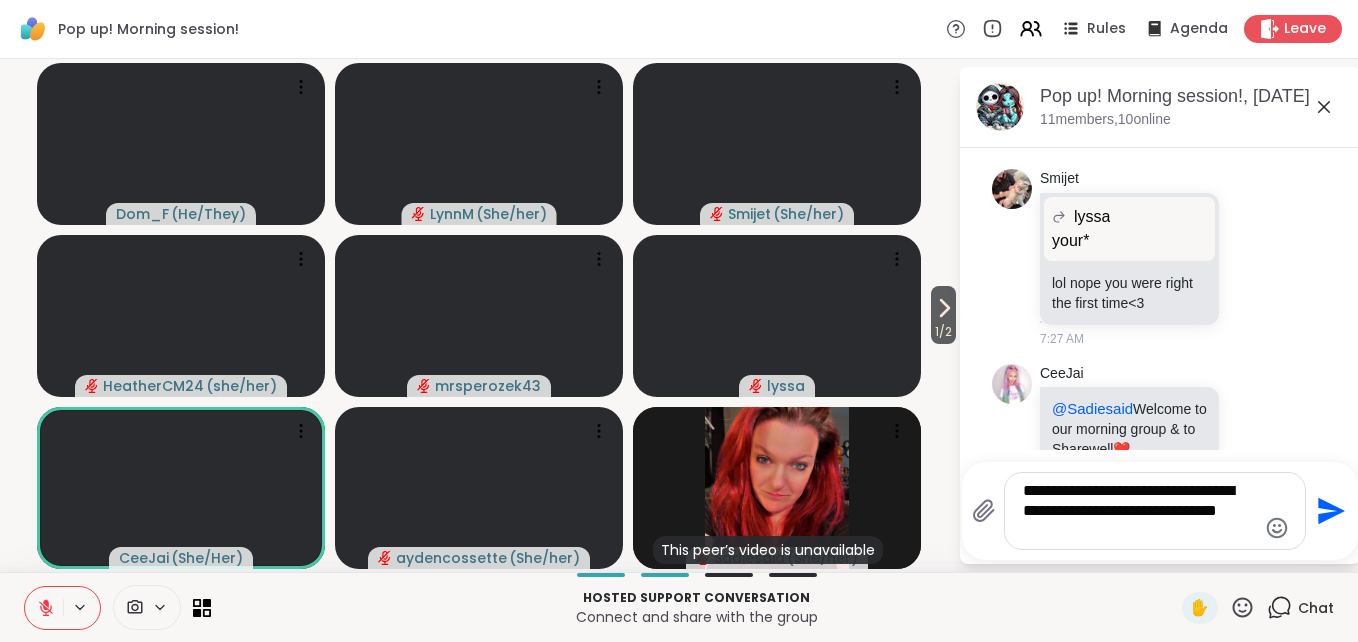 type 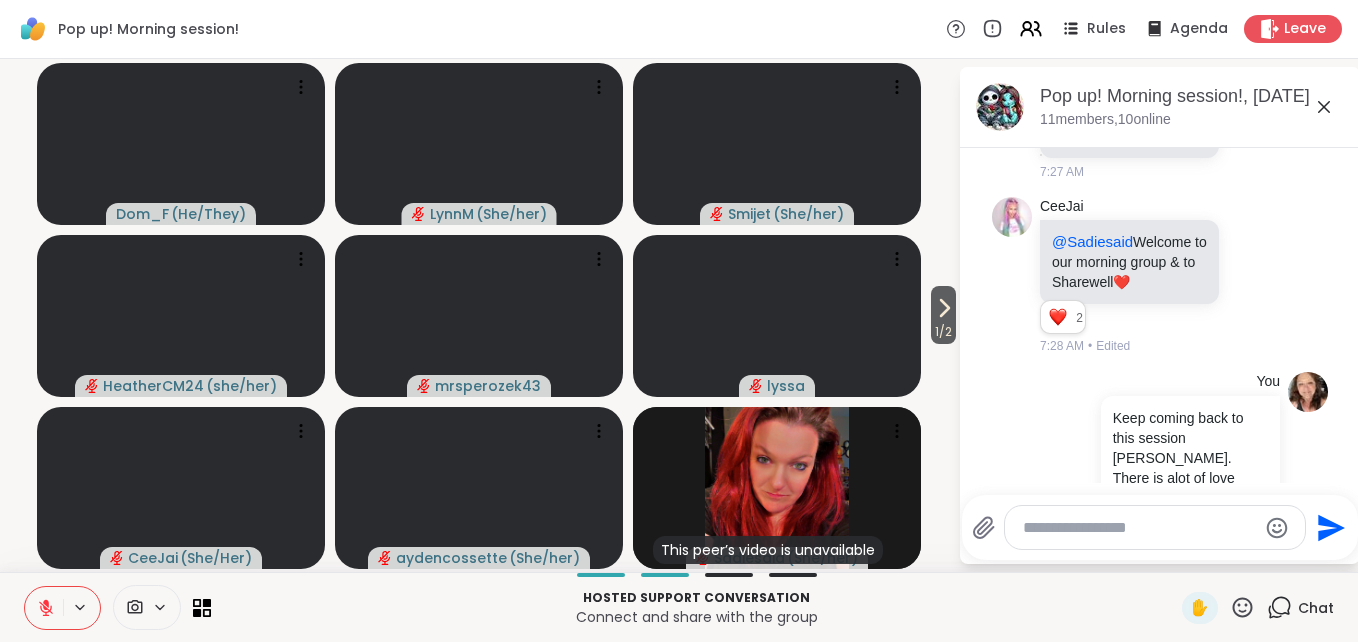 scroll, scrollTop: 3990, scrollLeft: 0, axis: vertical 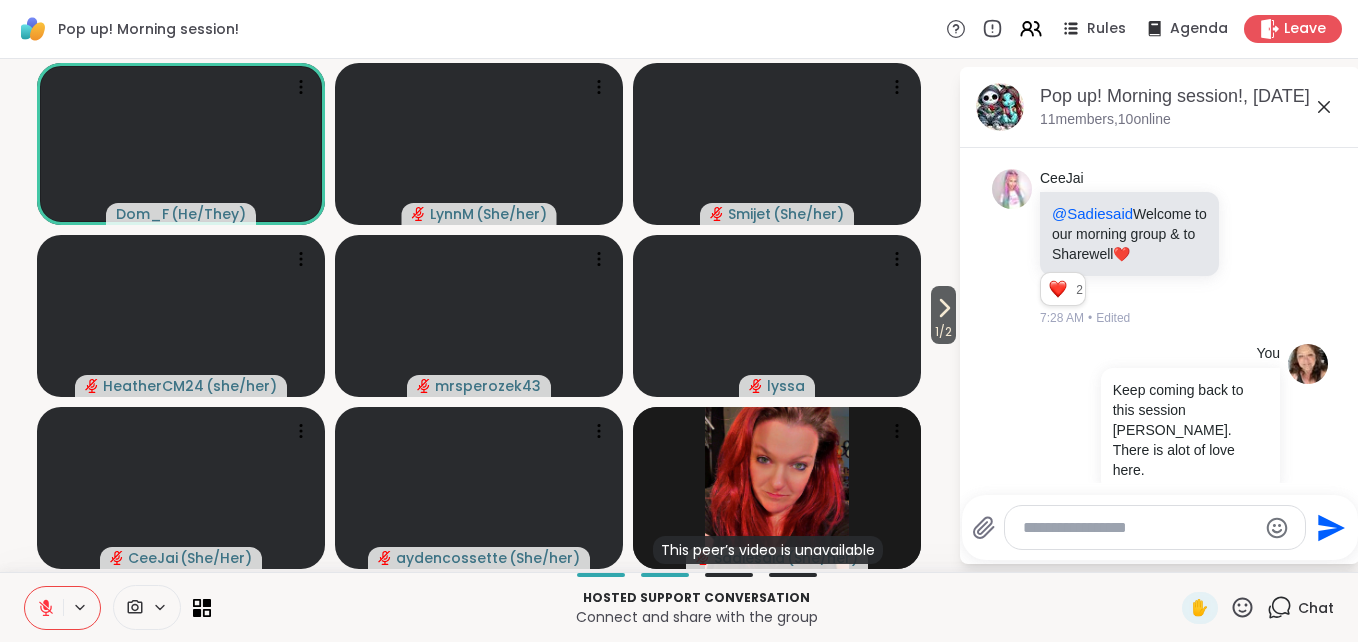click 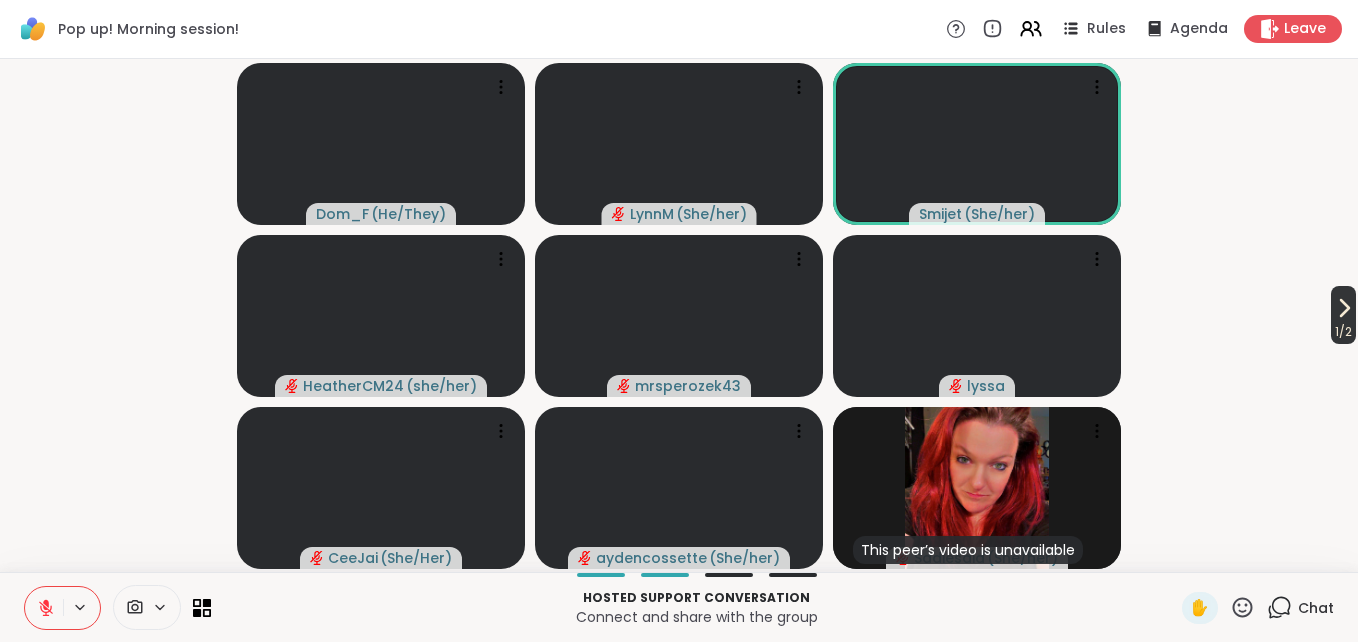 click 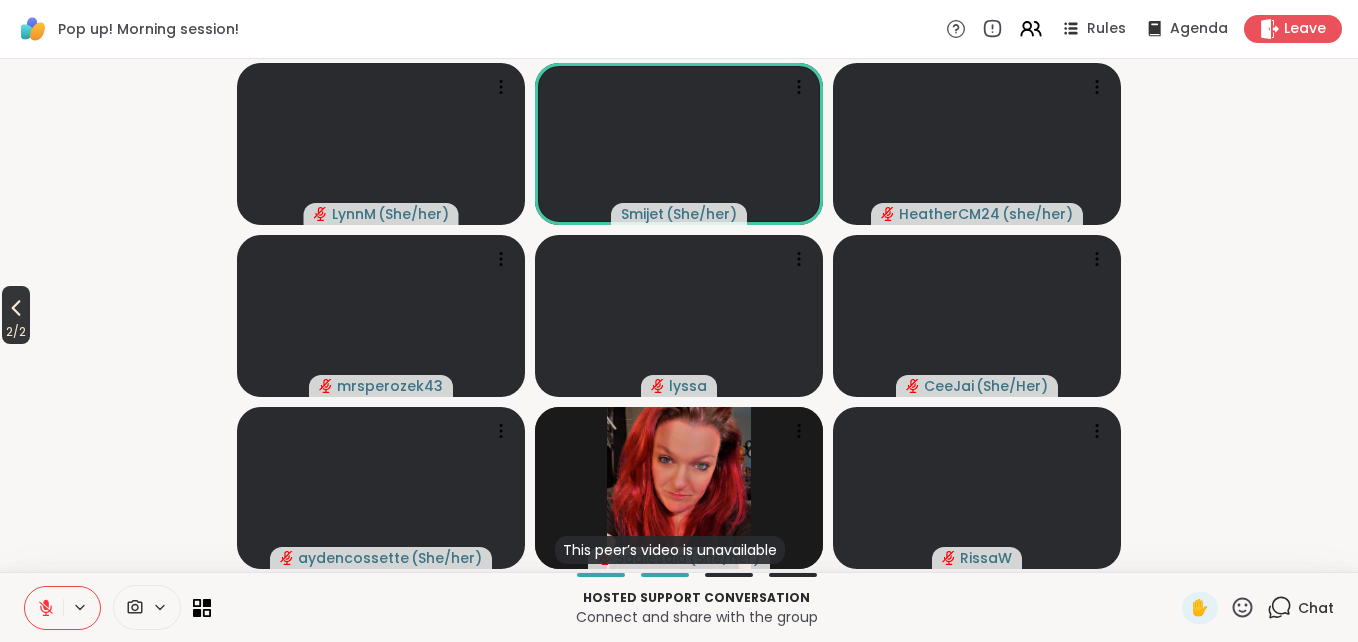 click 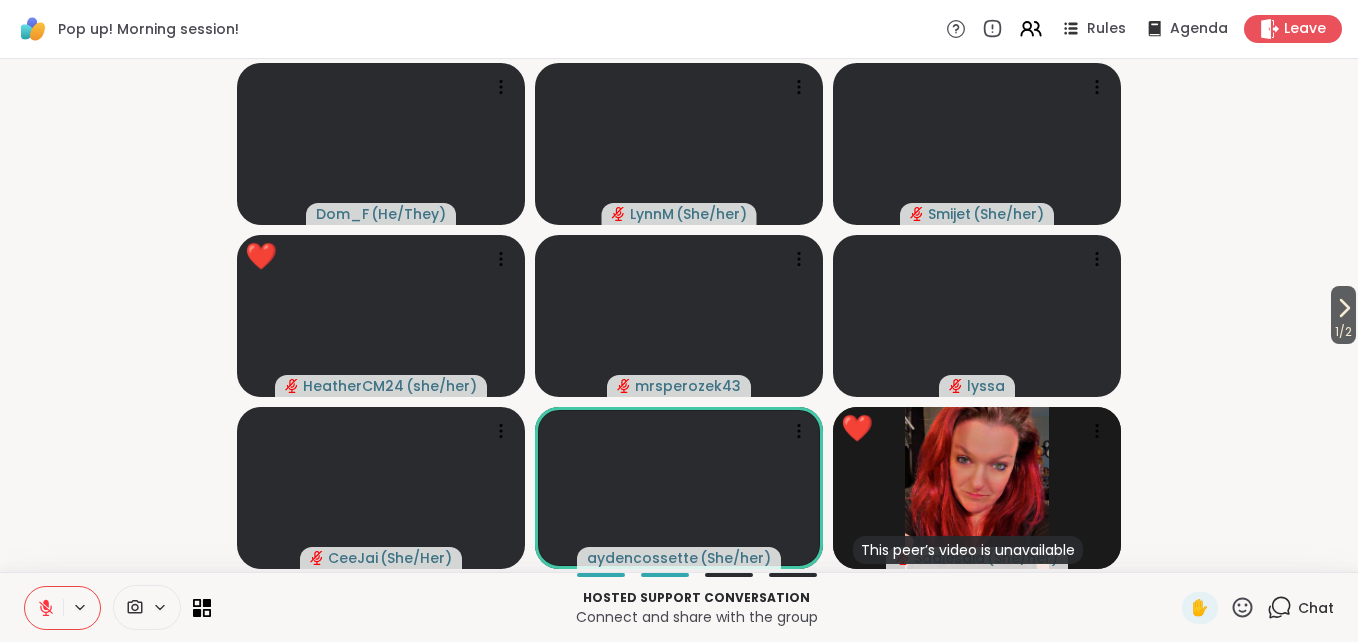 click 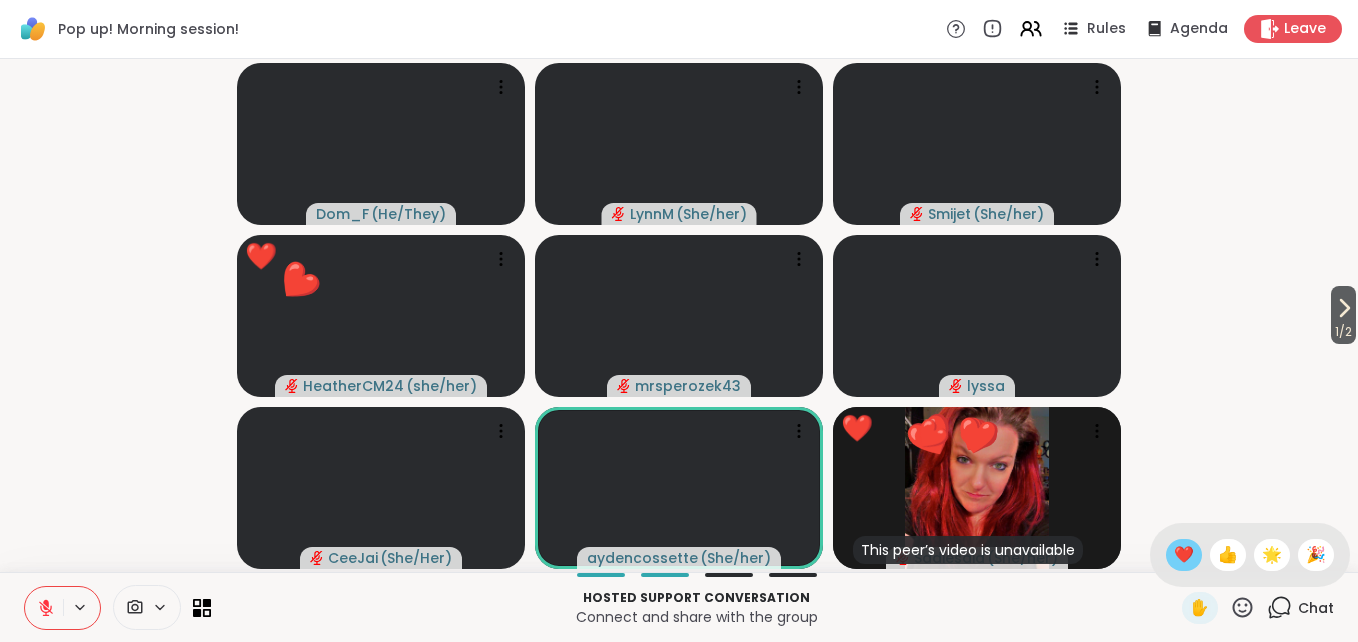 click on "❤️" at bounding box center (1184, 555) 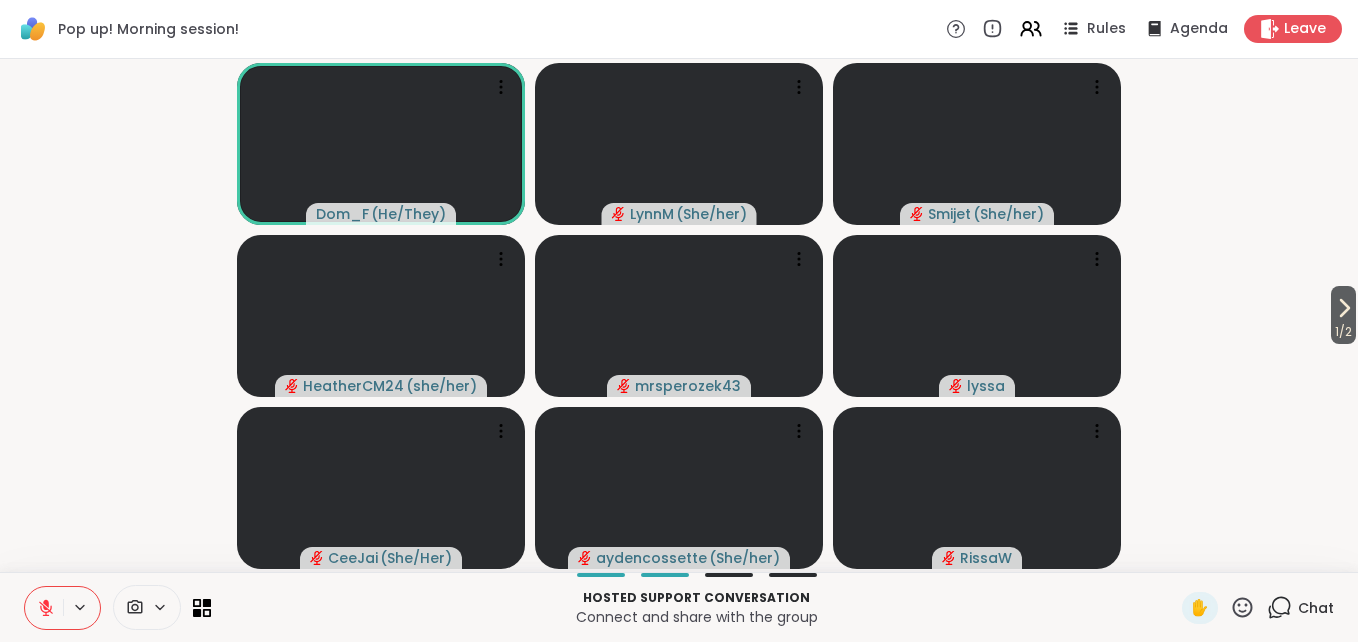 click 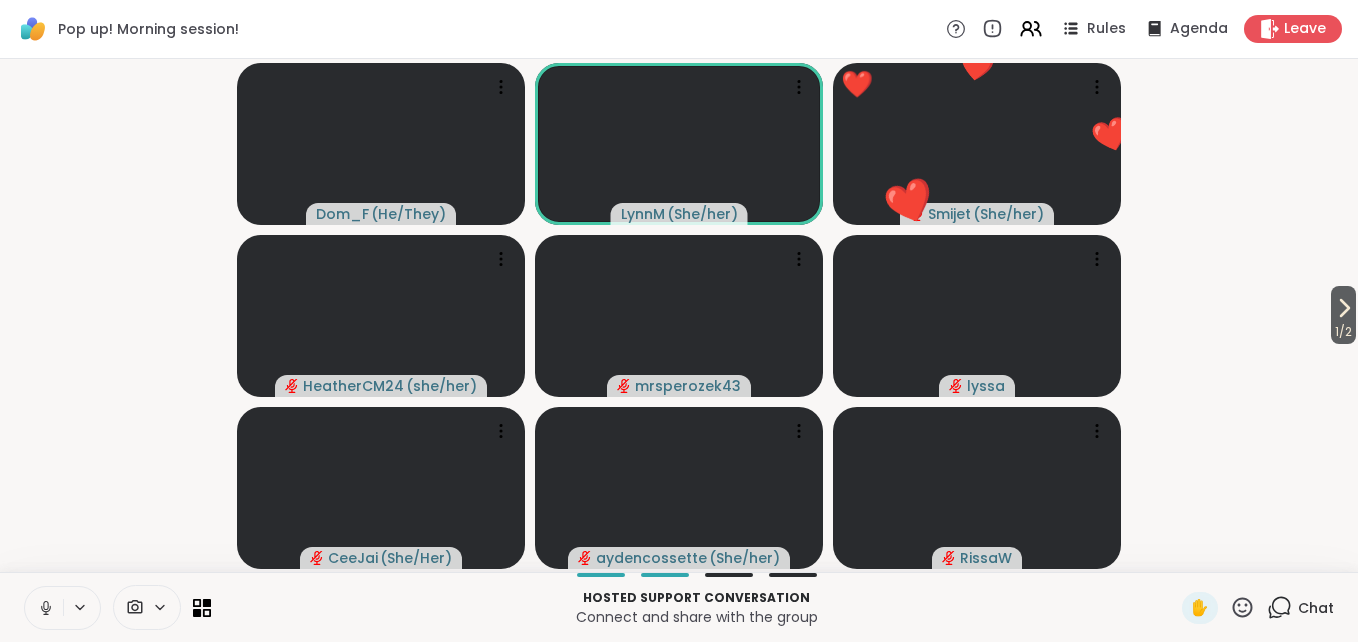 click 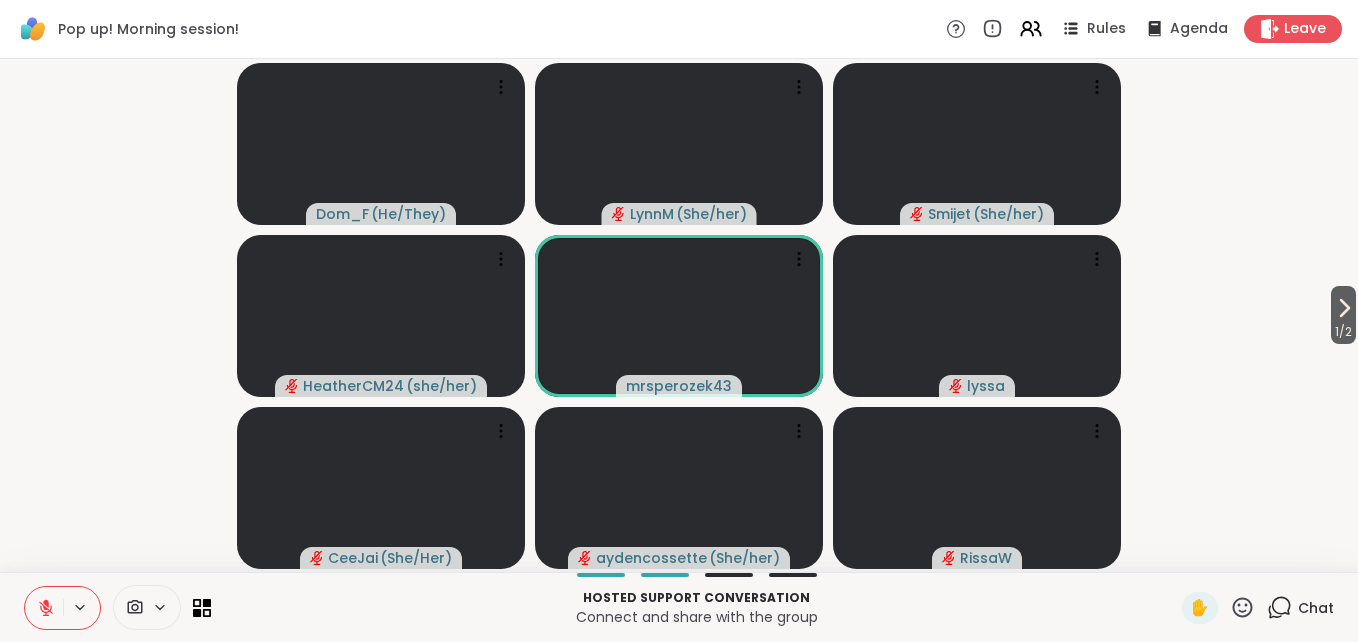 click 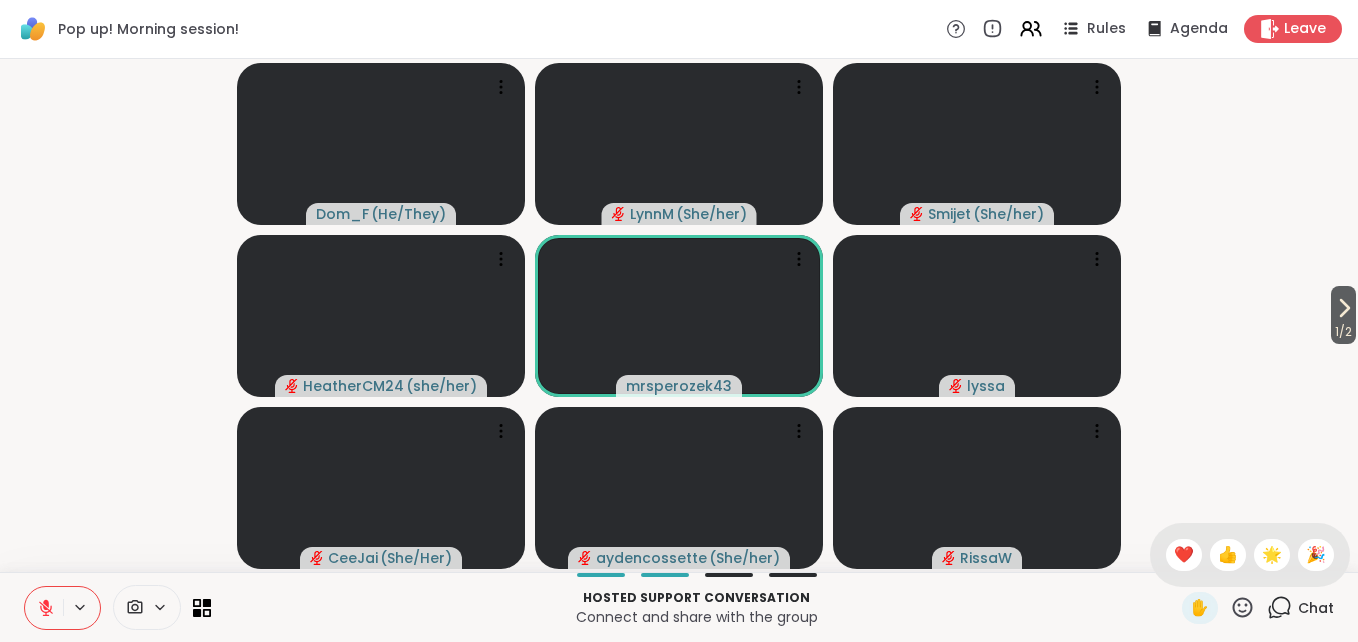 click on "❤️" at bounding box center (1184, 555) 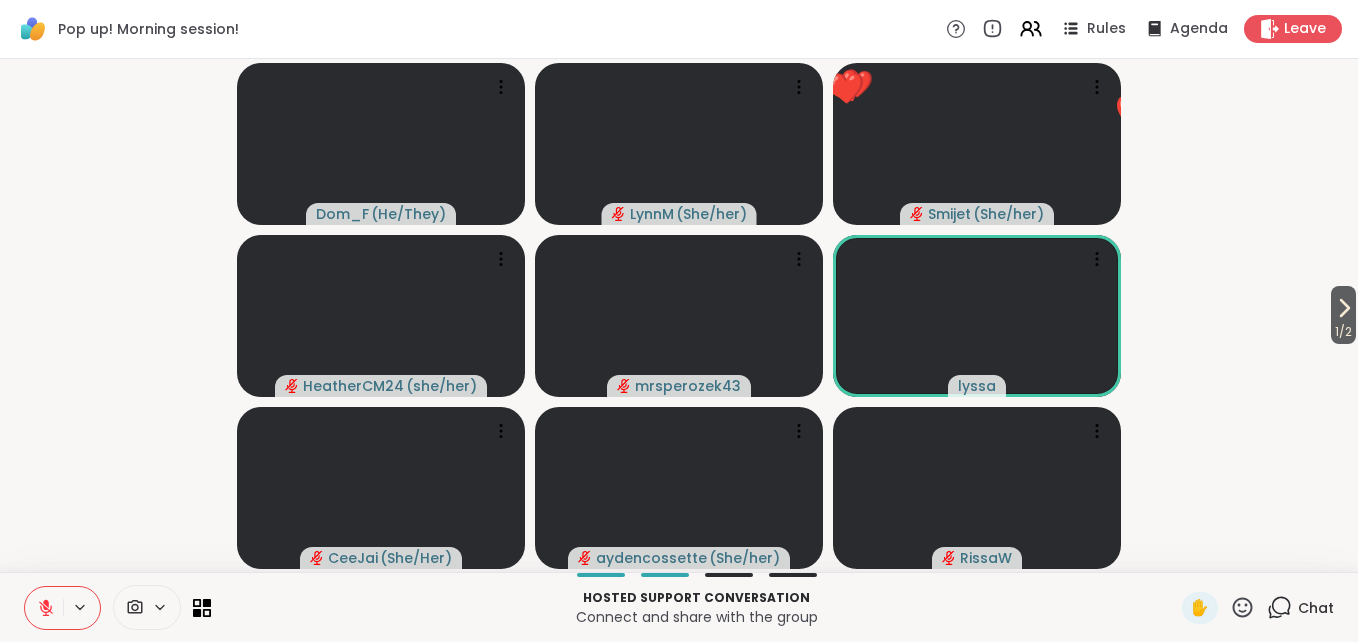 click on "Chat" at bounding box center (1316, 608) 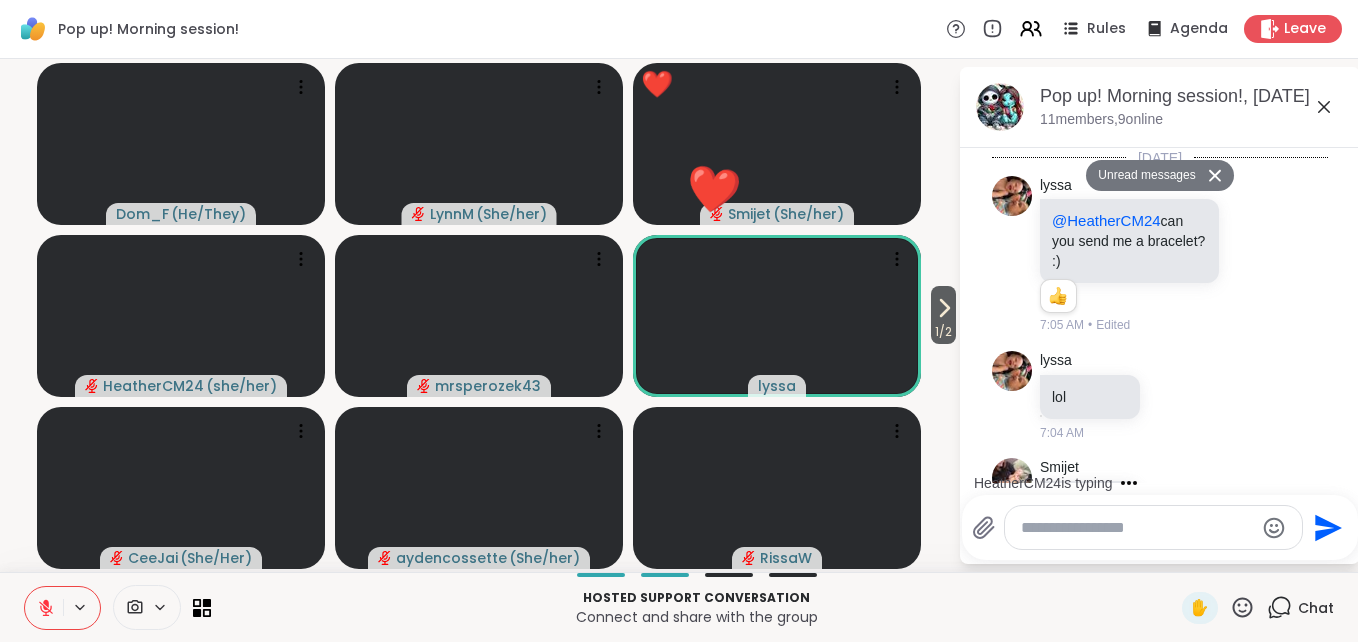 scroll, scrollTop: 7151, scrollLeft: 0, axis: vertical 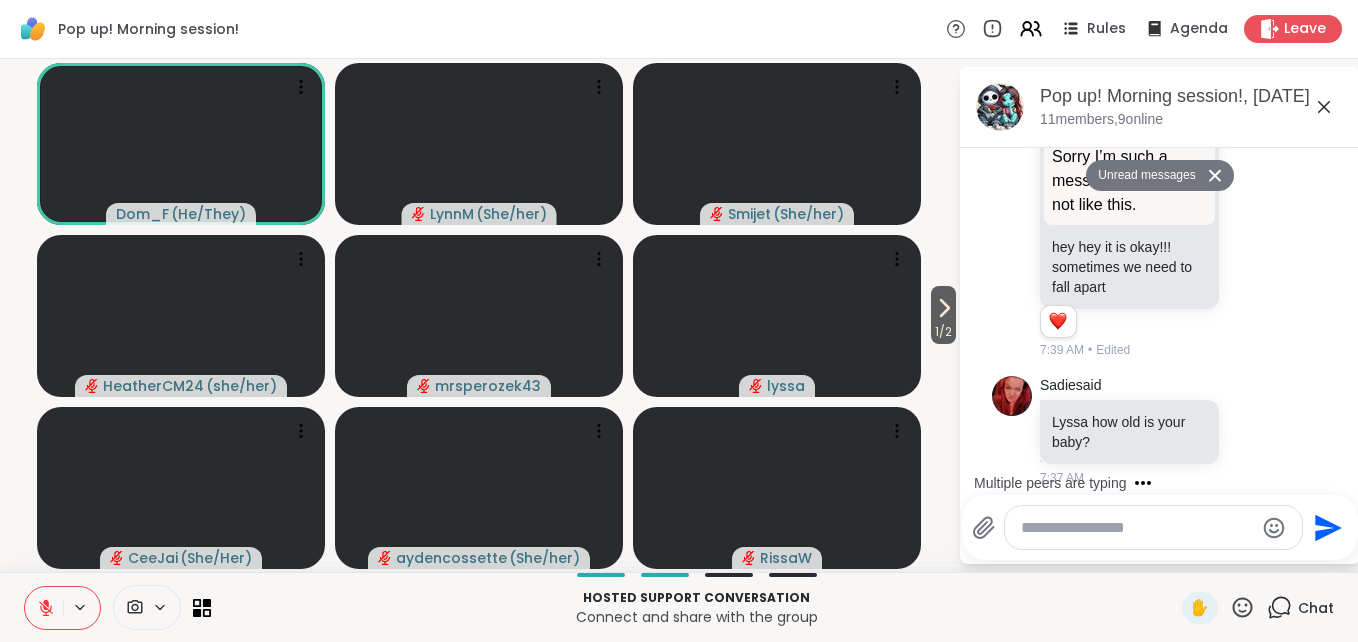 click on "Pop up! Morning session! Rules Agenda Leave 1  /  2 Dom_F ( He/They ) [PERSON_NAME] ( She/her ) [PERSON_NAME] ( She/her ) HeatherCM24 ( she/her ) mrsperozek43 [PERSON_NAME] ( She/Her ) aydencossette ( She/her ) RissaW Pop up! Morning session!, [DATE]  members,  9  online Unread messages [DATE] lyssa @HeatherCM24  can you send me a bracelet? :)   1 1 7:05 AM • Edited lyssa lol 7:04 AM Smijet pho kim   1 1 7:12 AM • Edited [PERSON_NAME] what happened to your finger!?  @LynnM 7:13 AM CeeJai @LynnM  Yummy!! 7:14 AM Smijet food [MEDICAL_DATA] nap after?   1 1 7:16 AM • Edited lyssa good for you [PERSON_NAME]   1 1 7:16 AM • Edited Sadiesaid I live in [GEOGRAPHIC_DATA]   1 1 7:20 AM • Edited [PERSON_NAME] @RissaW  Congrats to you [PERSON_NAME] & thank you for the bday wishes. You are the sweetest  ❤️ 7:18 AM Smijet so excitedddd 7:19 AM RissaW Sadiesaid I live in [GEOGRAPHIC_DATA]  I live in [GEOGRAPHIC_DATA] You are the first person I've met that lives in [US_STATE] 7:20 AM HeatherCM24 so exicited too 7:20 AM lyssa [DOMAIN_NAME] 7:20 AM Sadiesaid RissaW 7:21 AM" at bounding box center [679, 321] 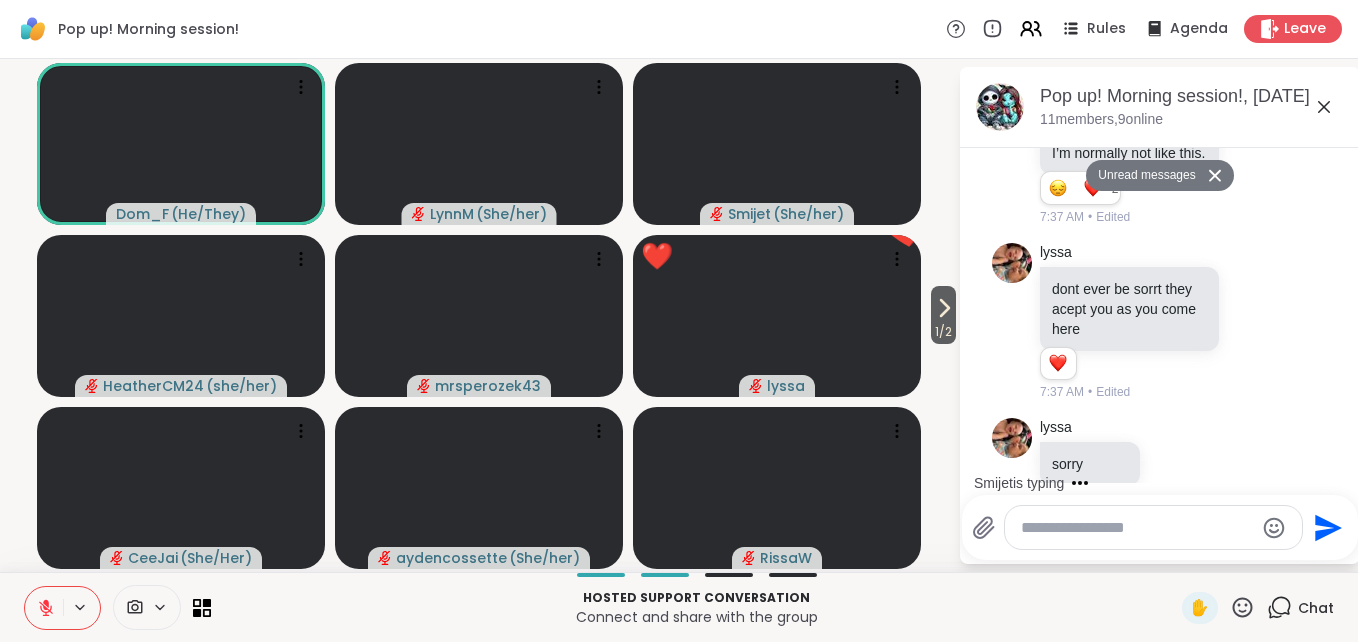 scroll, scrollTop: 5482, scrollLeft: 0, axis: vertical 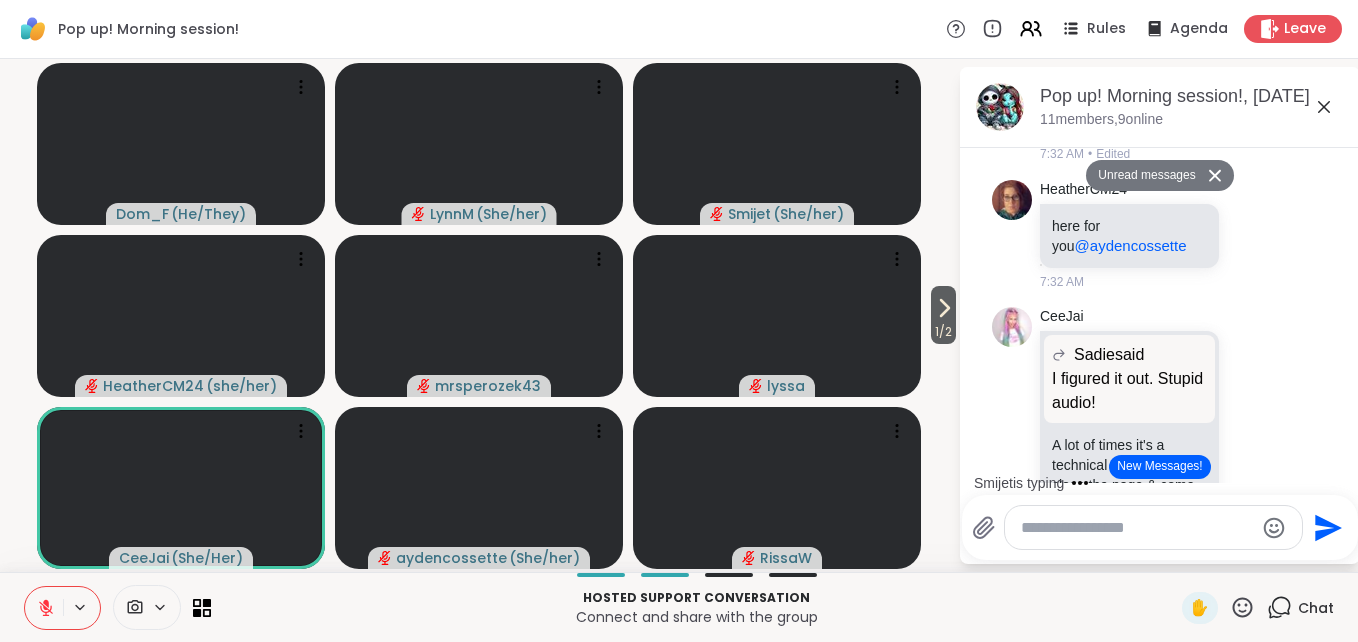 drag, startPoint x: 1344, startPoint y: 361, endPoint x: 1351, endPoint y: 466, distance: 105.23308 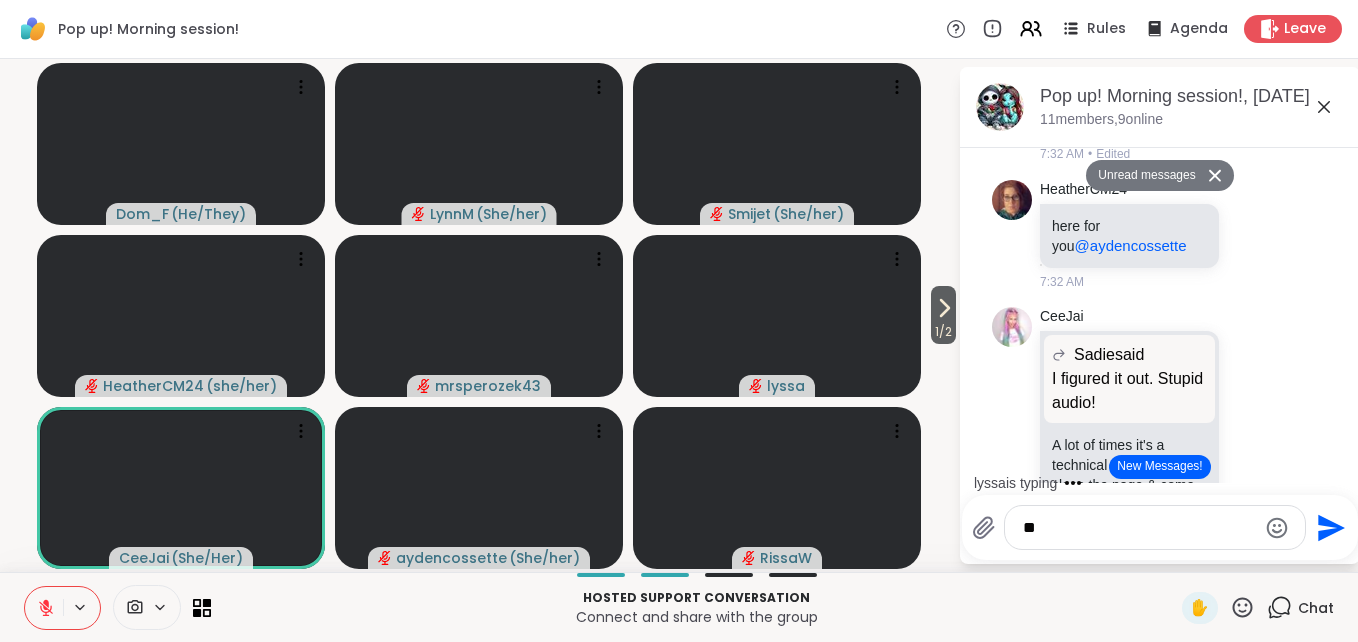 type on "***" 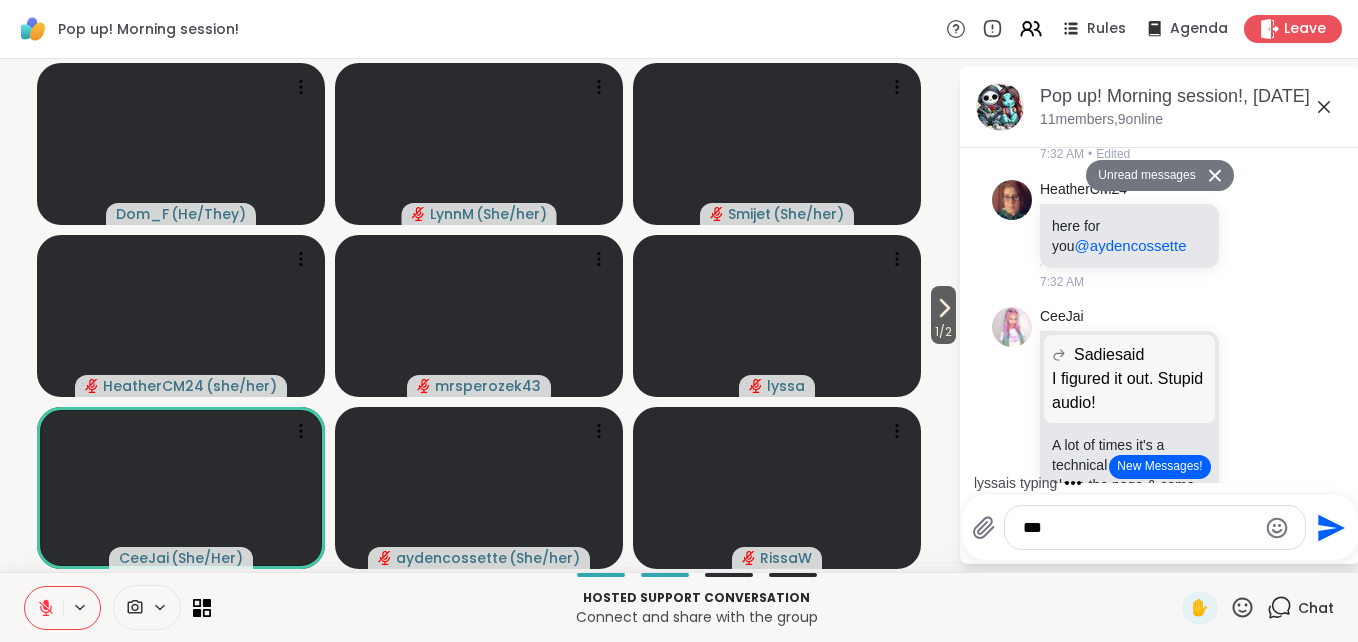 type 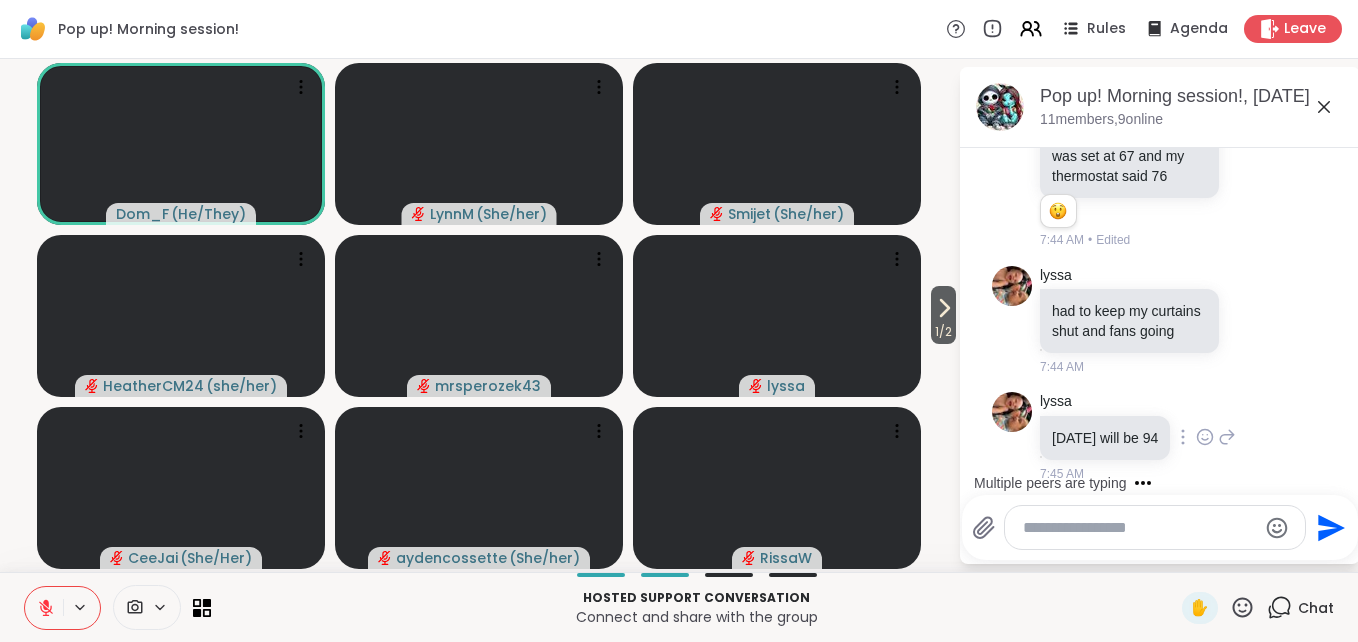 scroll, scrollTop: 8891, scrollLeft: 0, axis: vertical 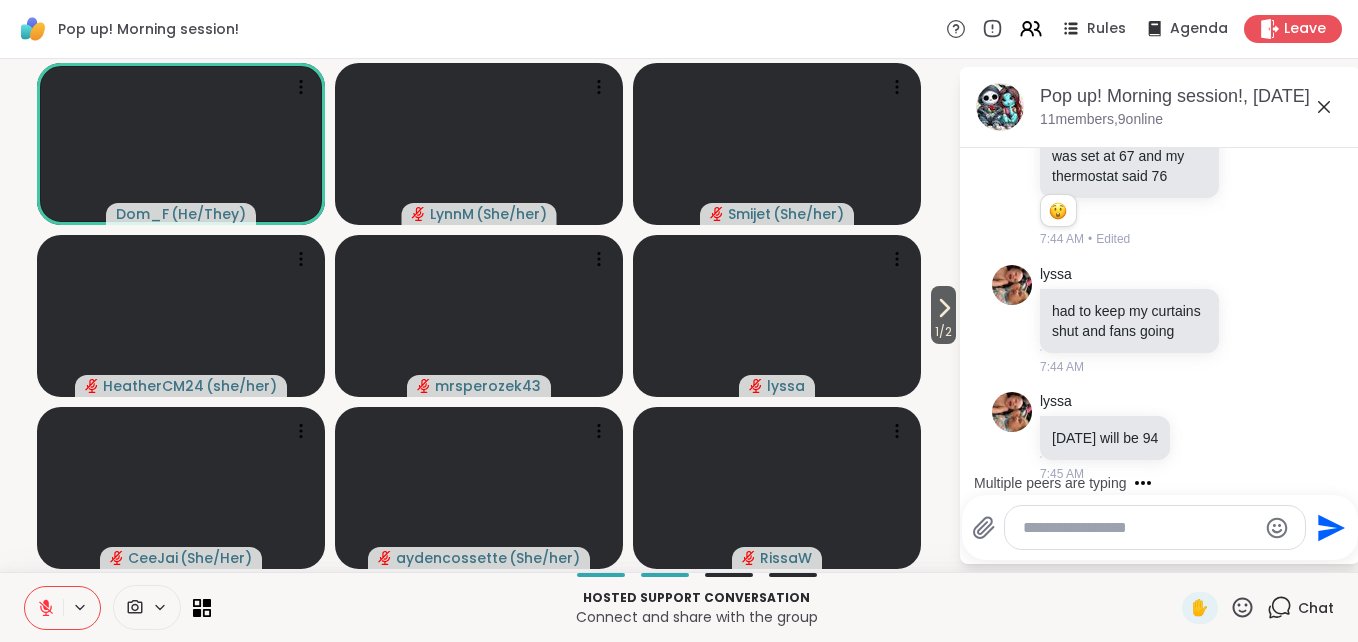 click 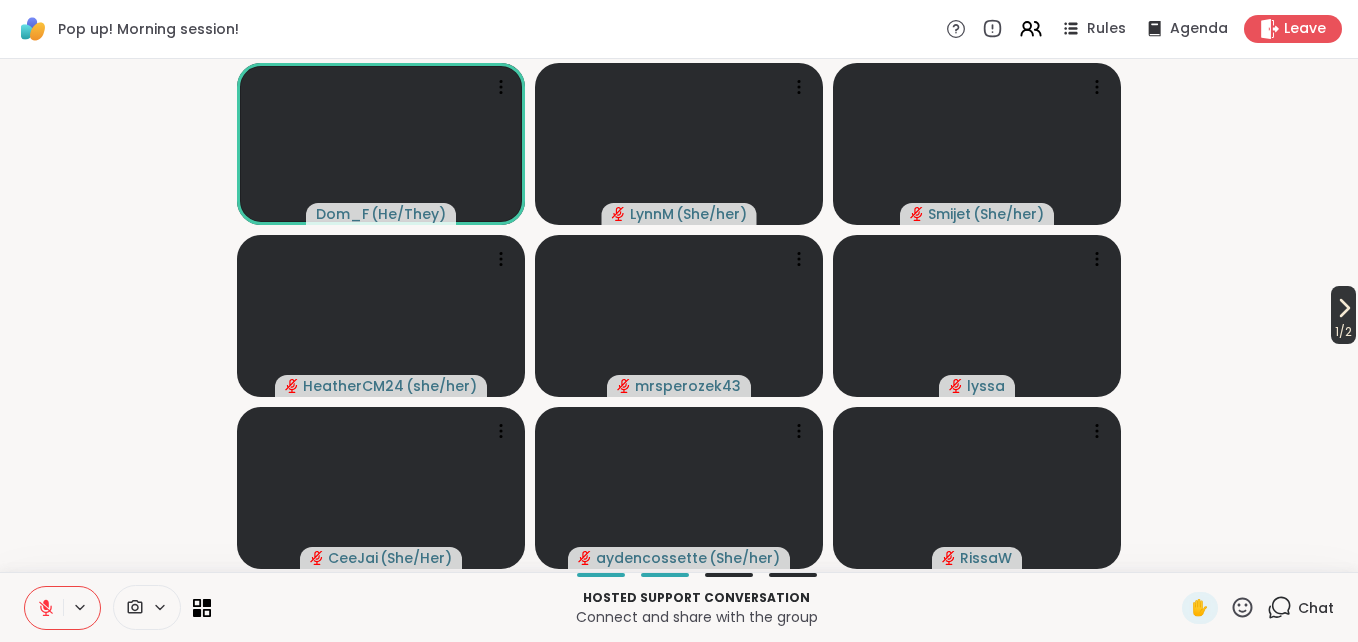 click 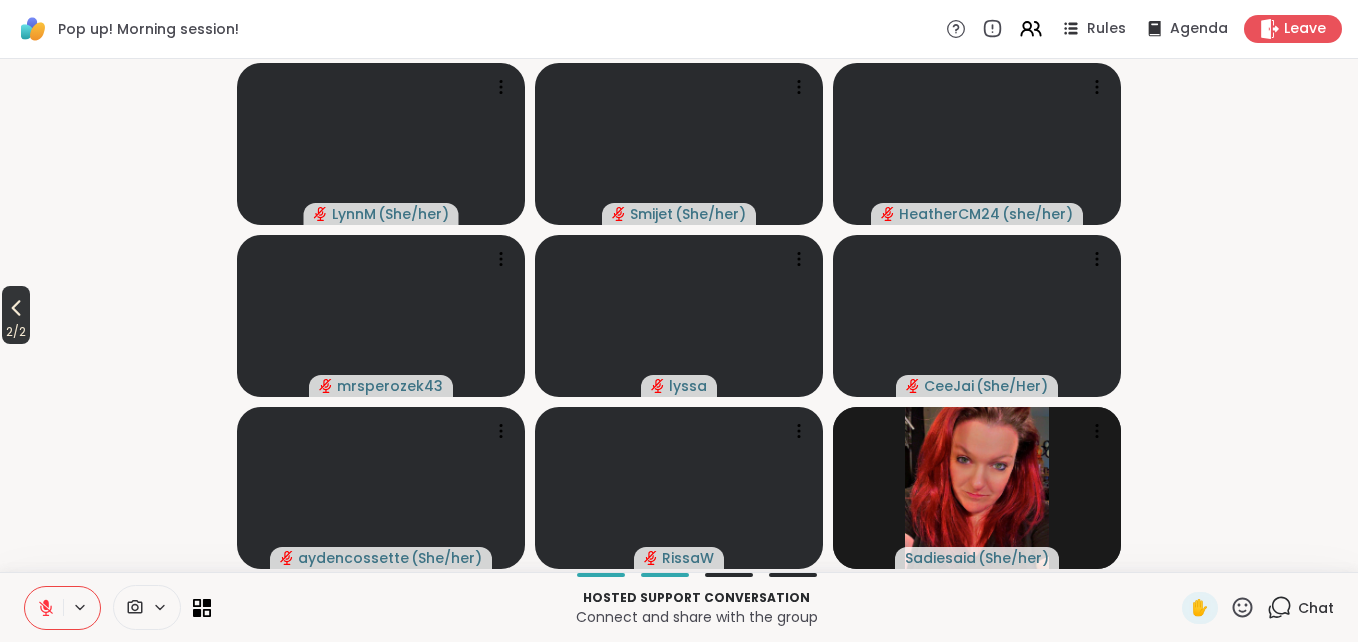 click 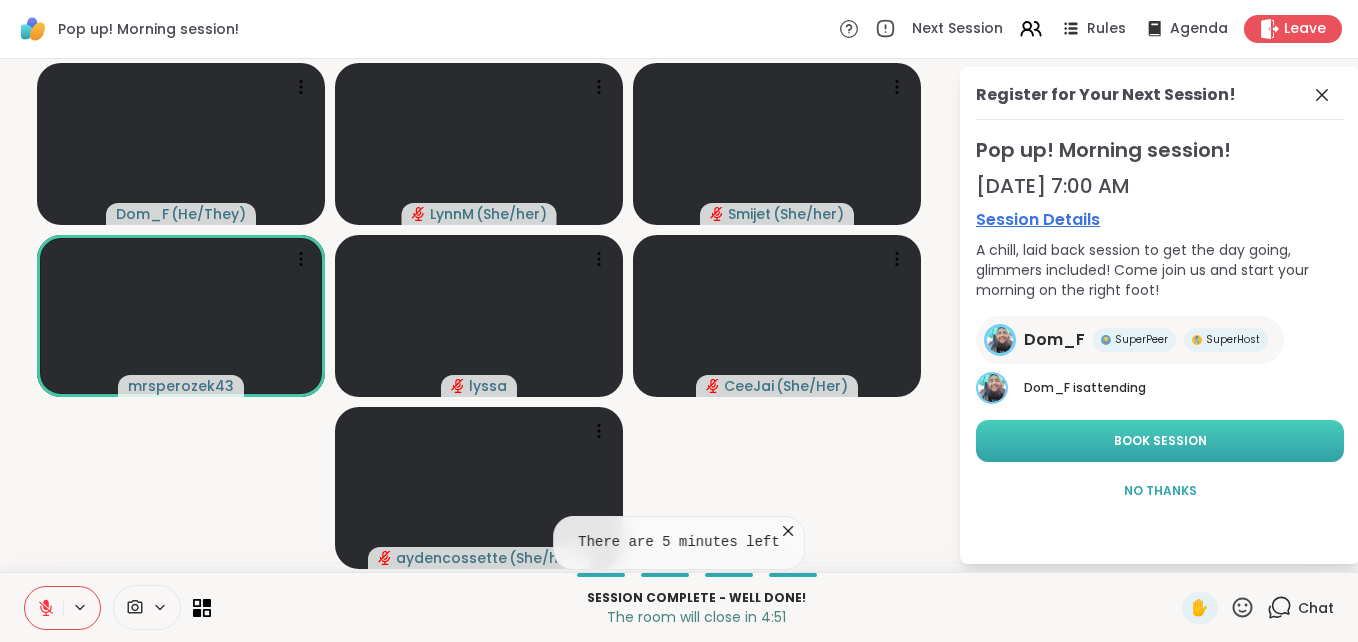 click on "Book Session" at bounding box center (1160, 441) 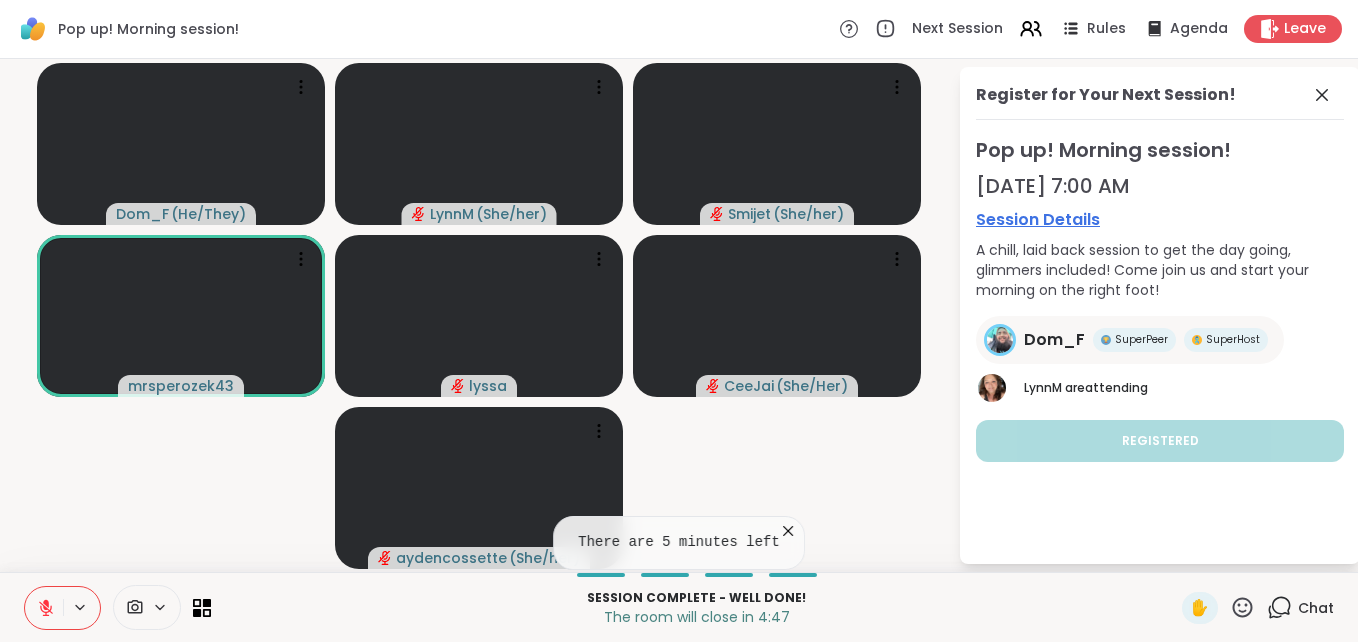click 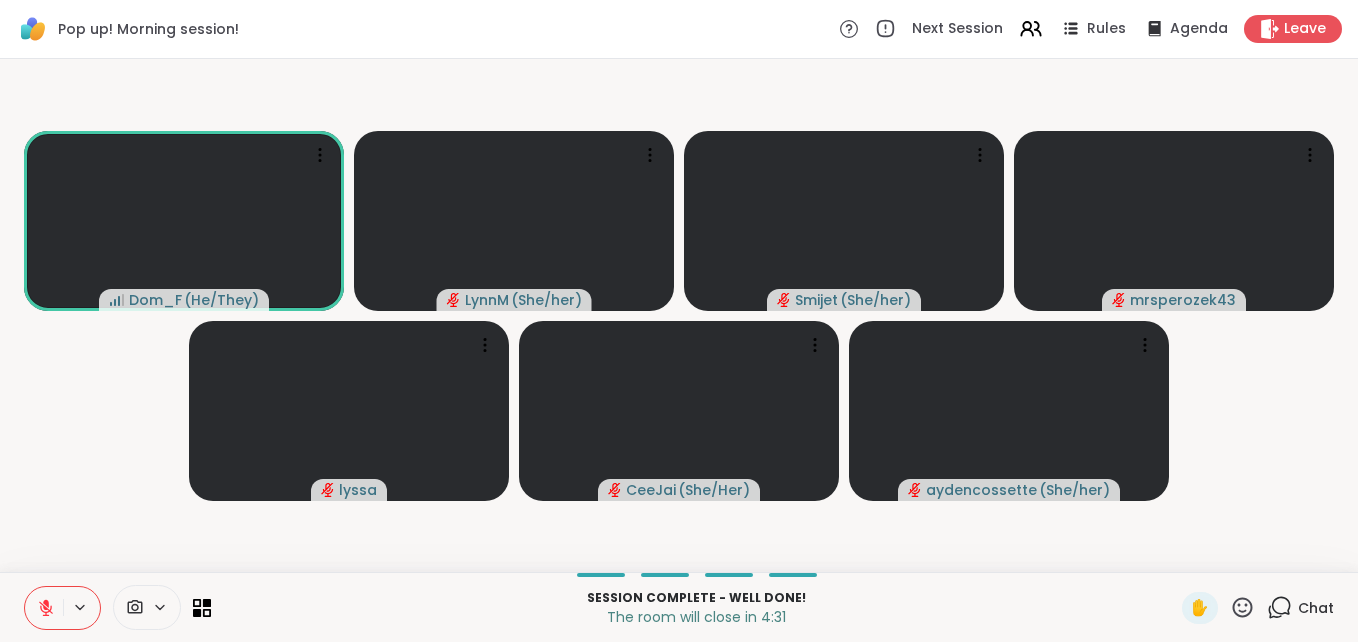 click 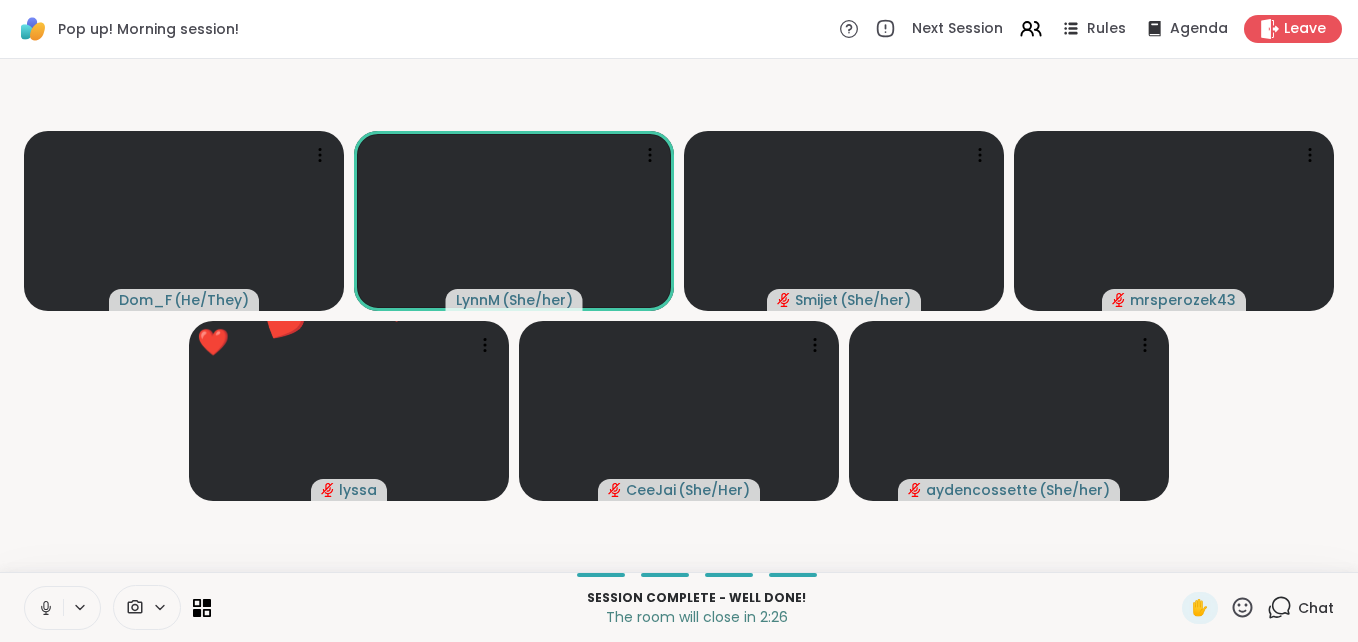 click 